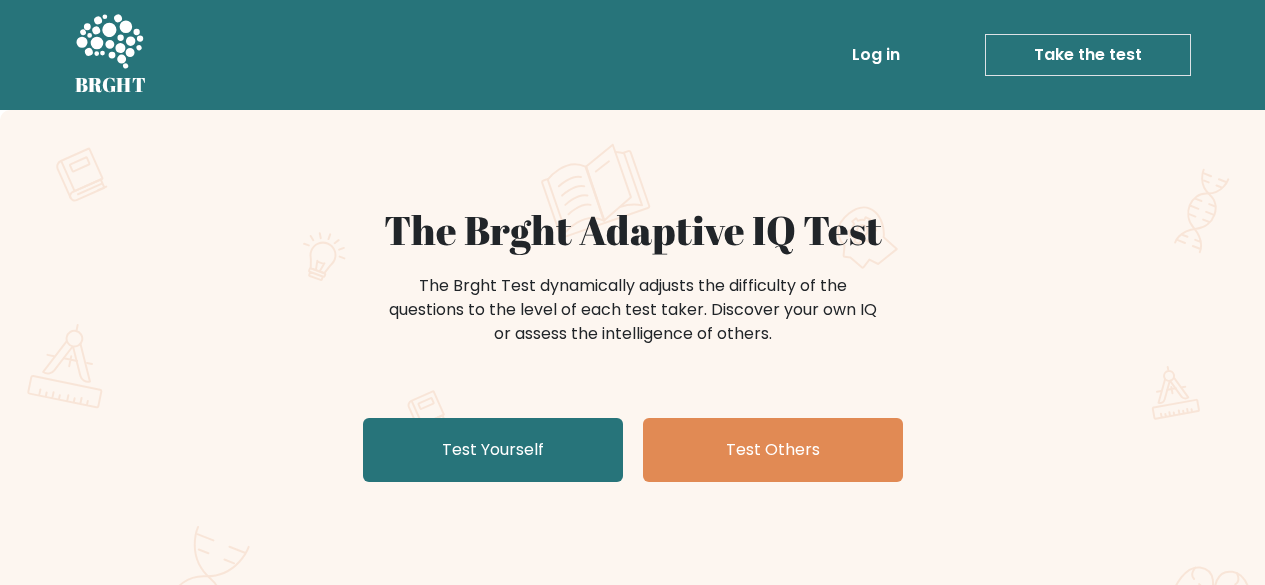 scroll, scrollTop: 0, scrollLeft: 0, axis: both 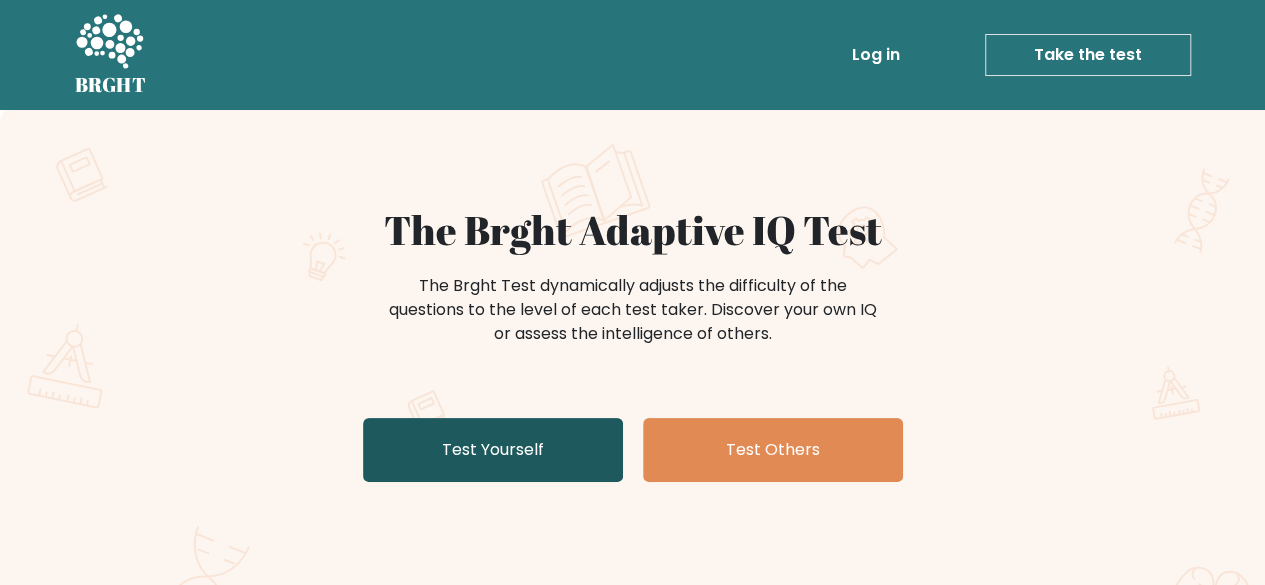 click on "Test Yourself" at bounding box center (493, 450) 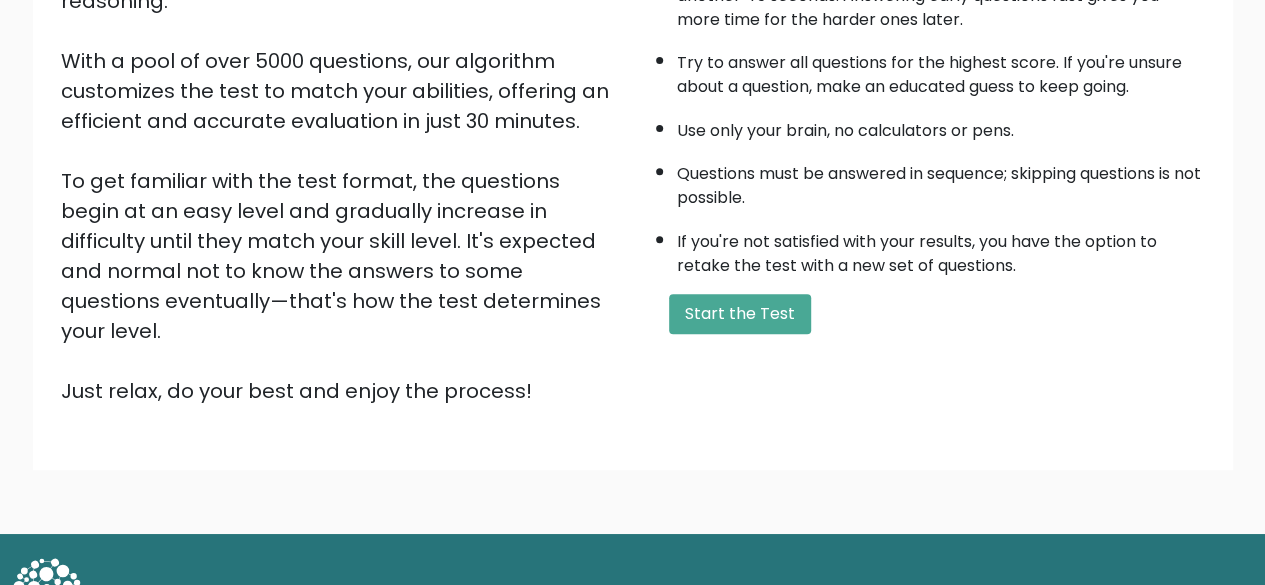 scroll, scrollTop: 330, scrollLeft: 0, axis: vertical 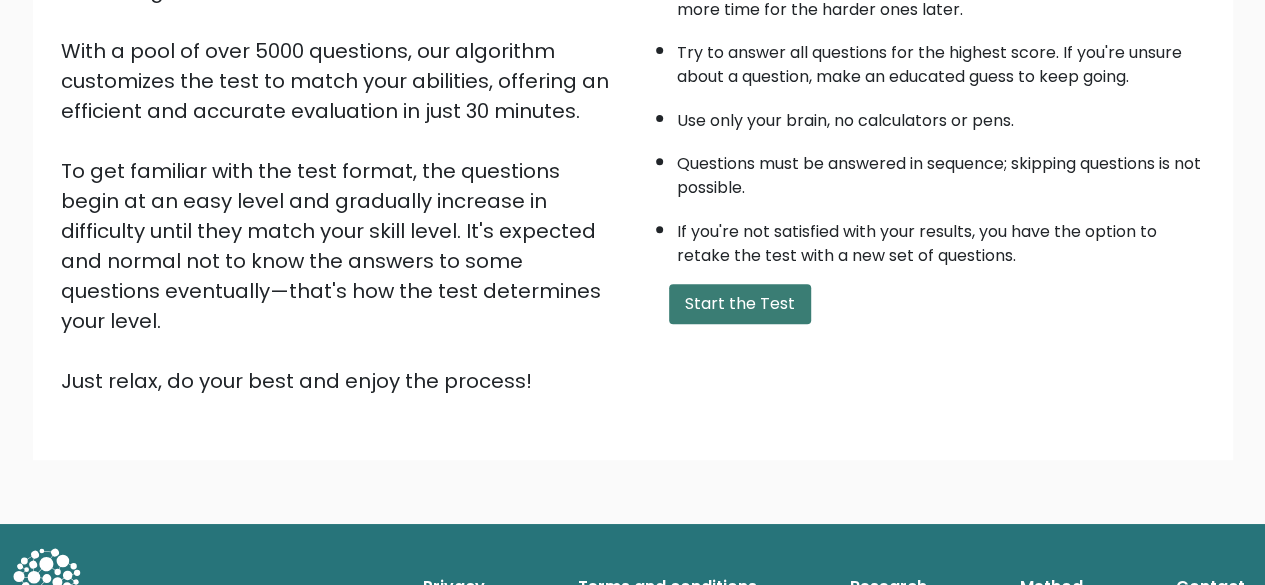 click on "Start the Test" at bounding box center (740, 304) 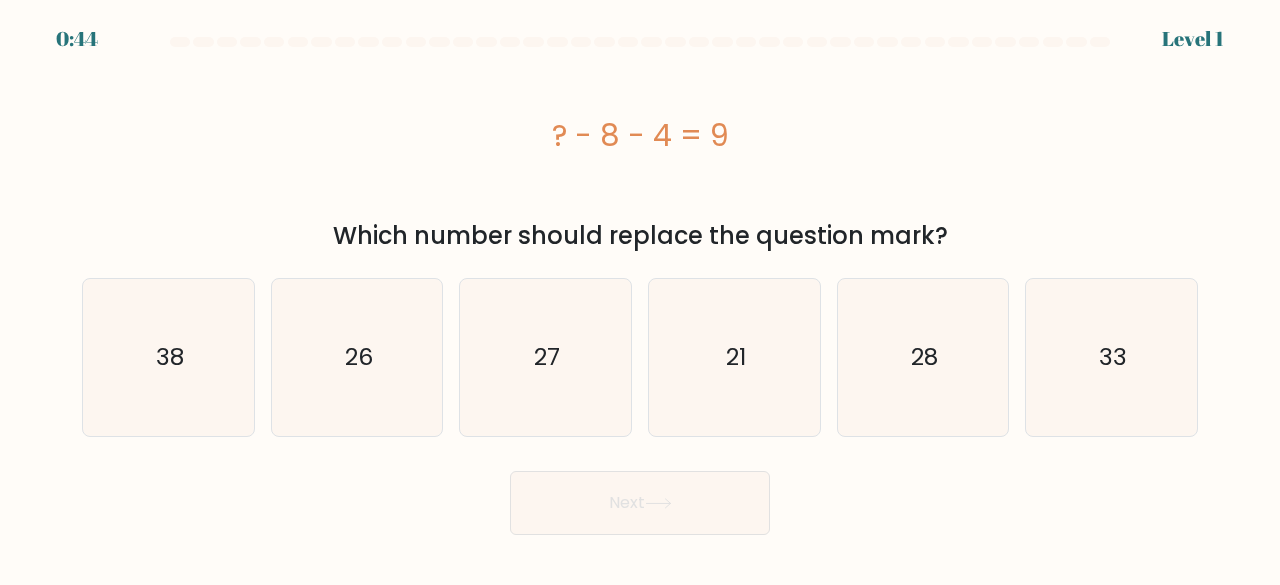 scroll, scrollTop: 0, scrollLeft: 0, axis: both 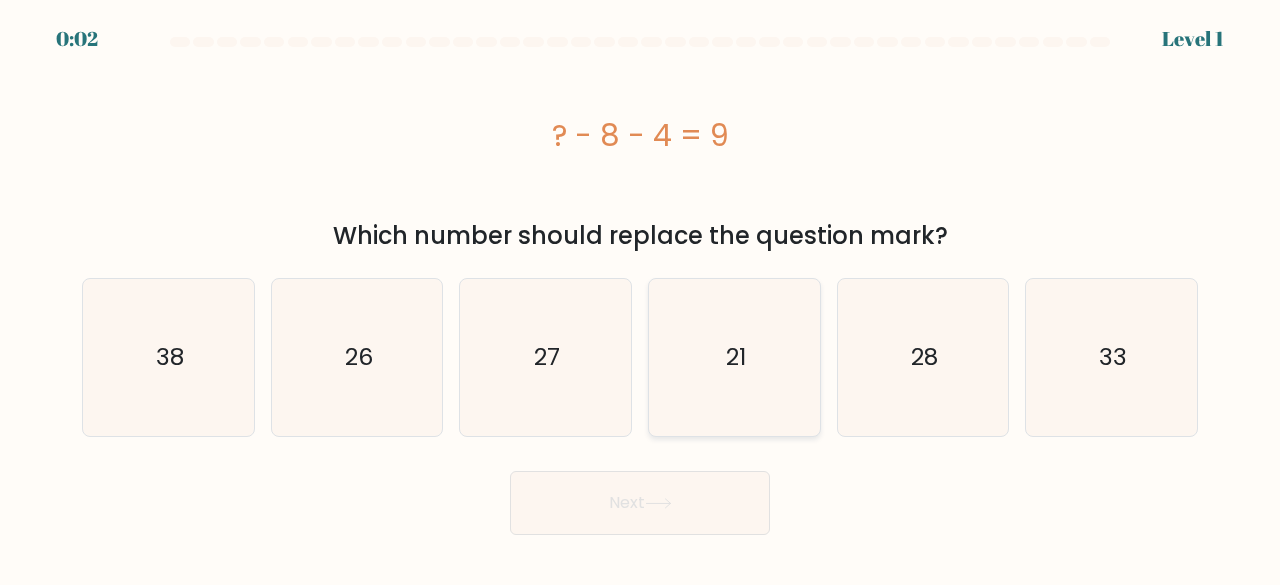 click on "21" 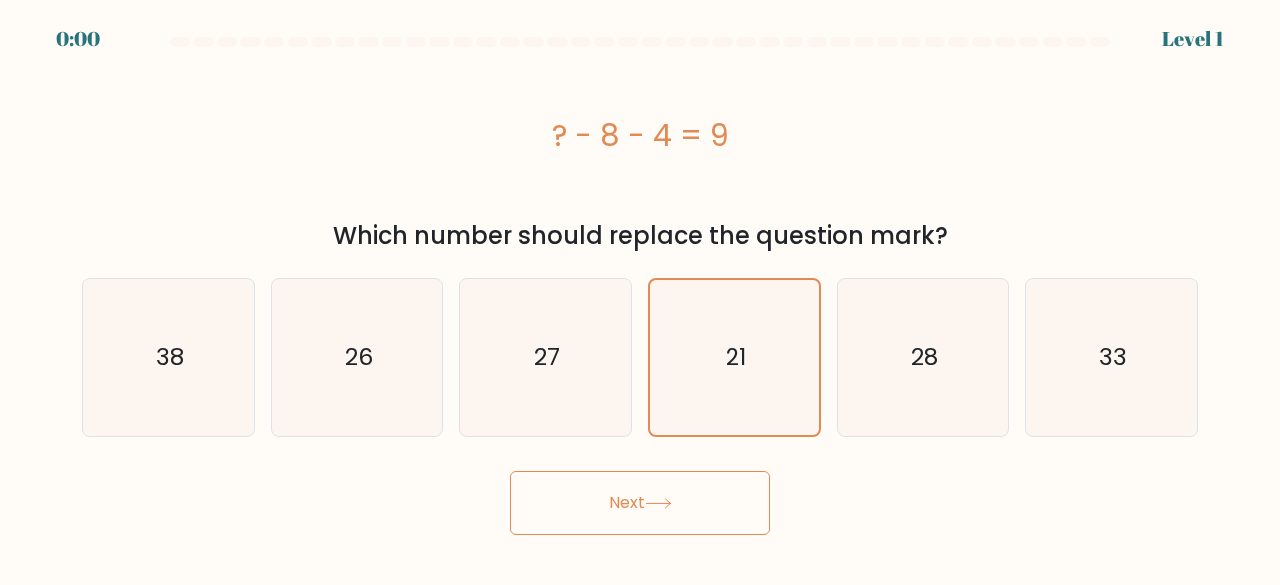 click 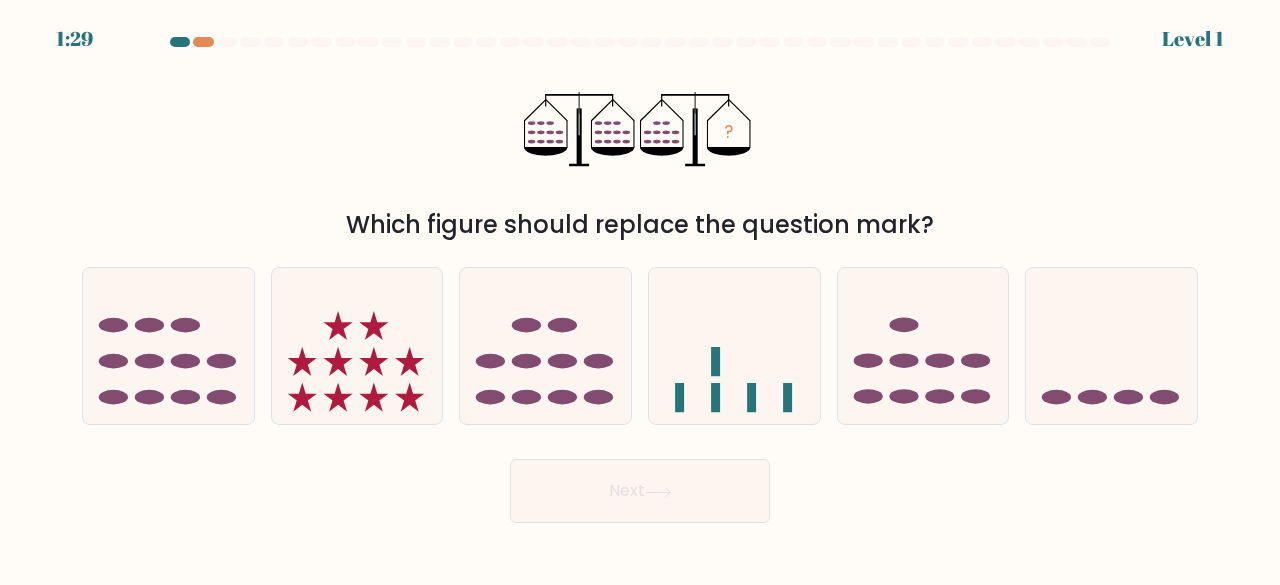 scroll, scrollTop: 0, scrollLeft: 0, axis: both 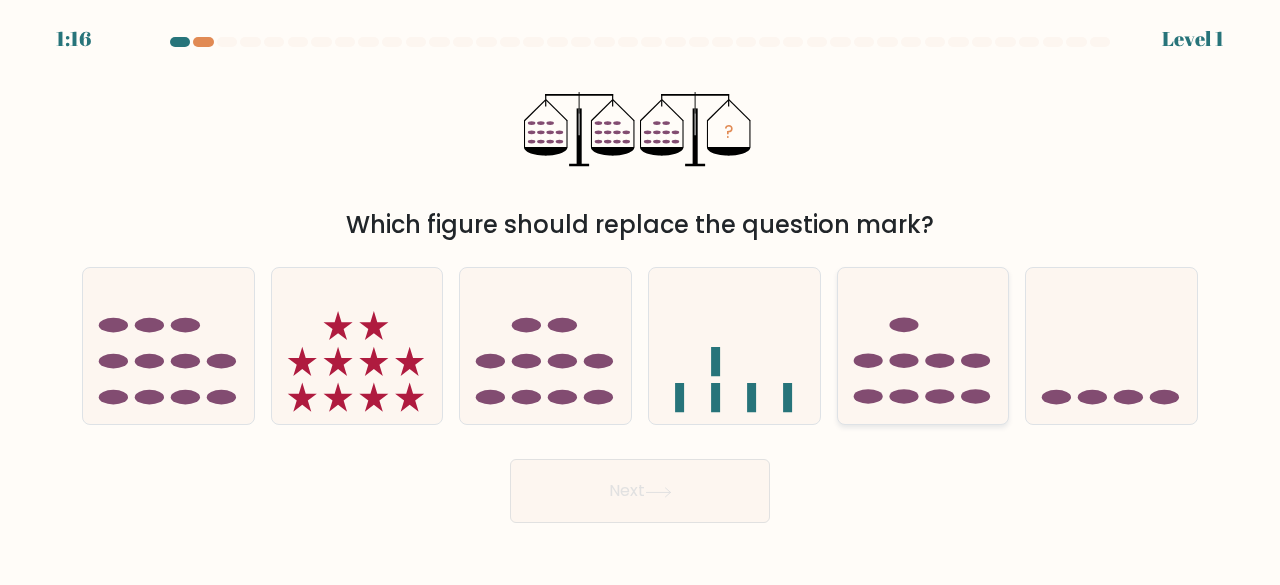 click 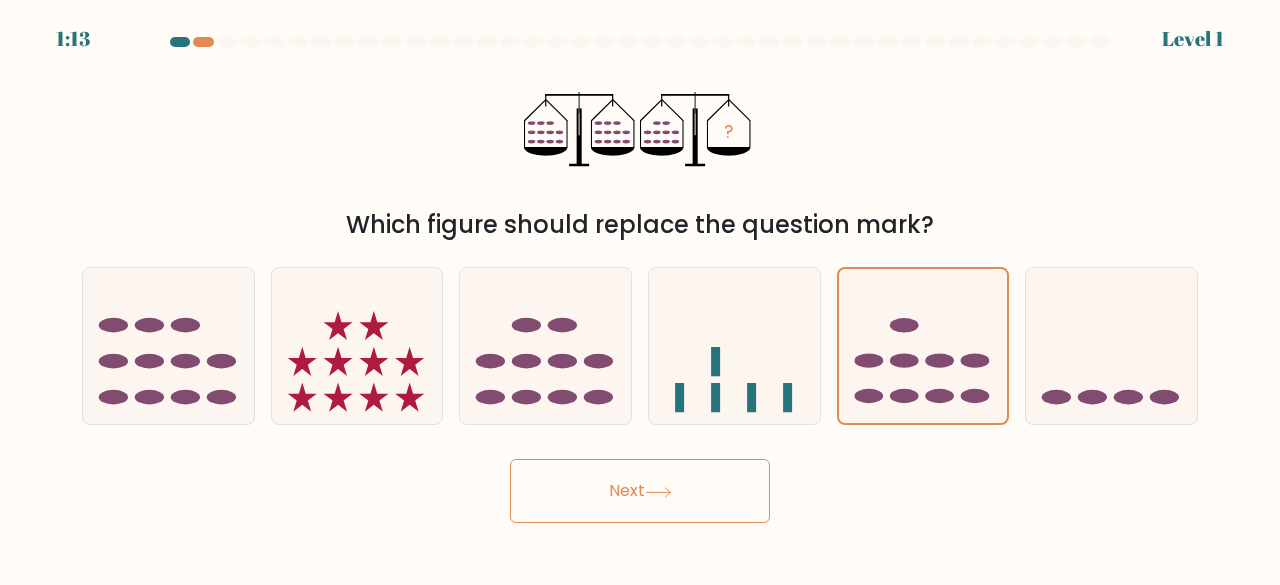 click on "Next" at bounding box center [640, 491] 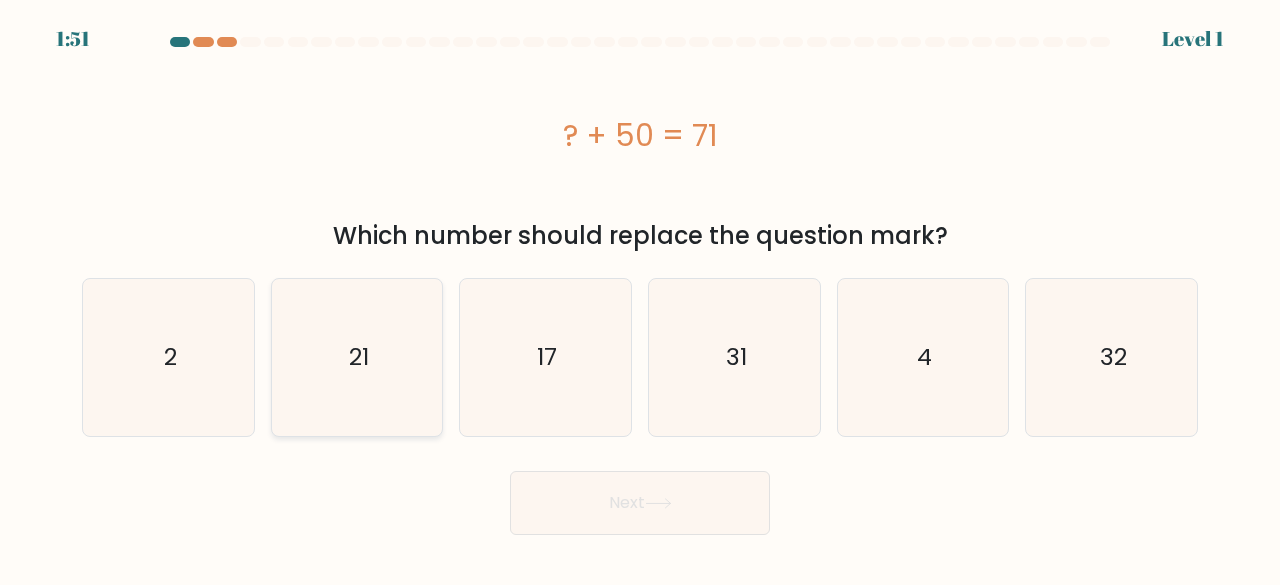 click on "21" 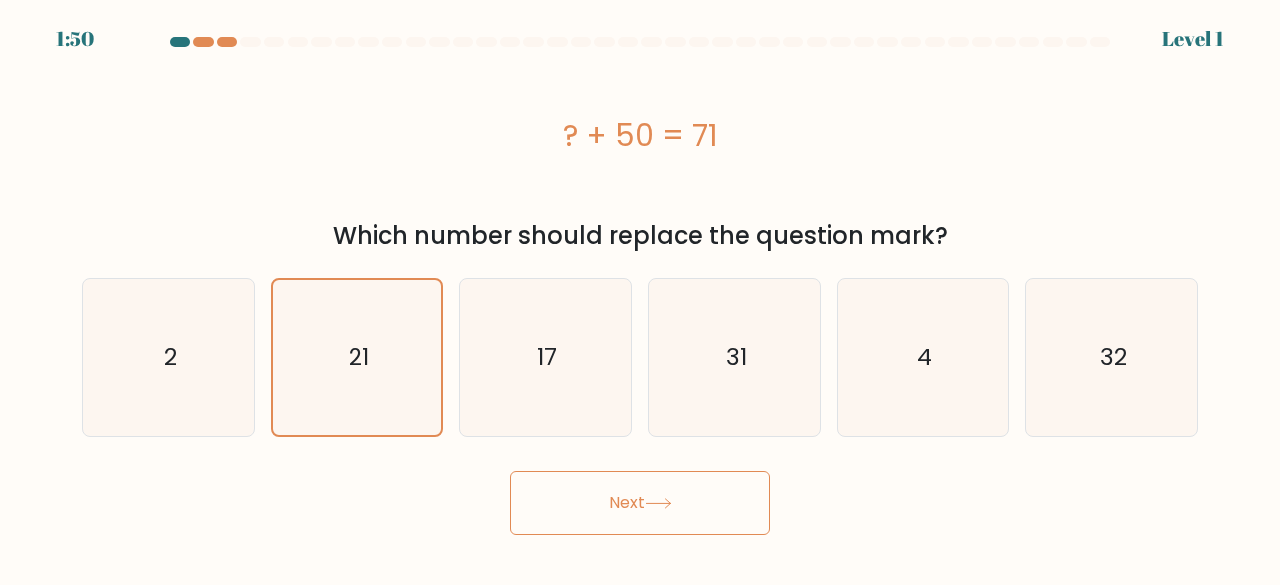 click on "Next" at bounding box center [640, 503] 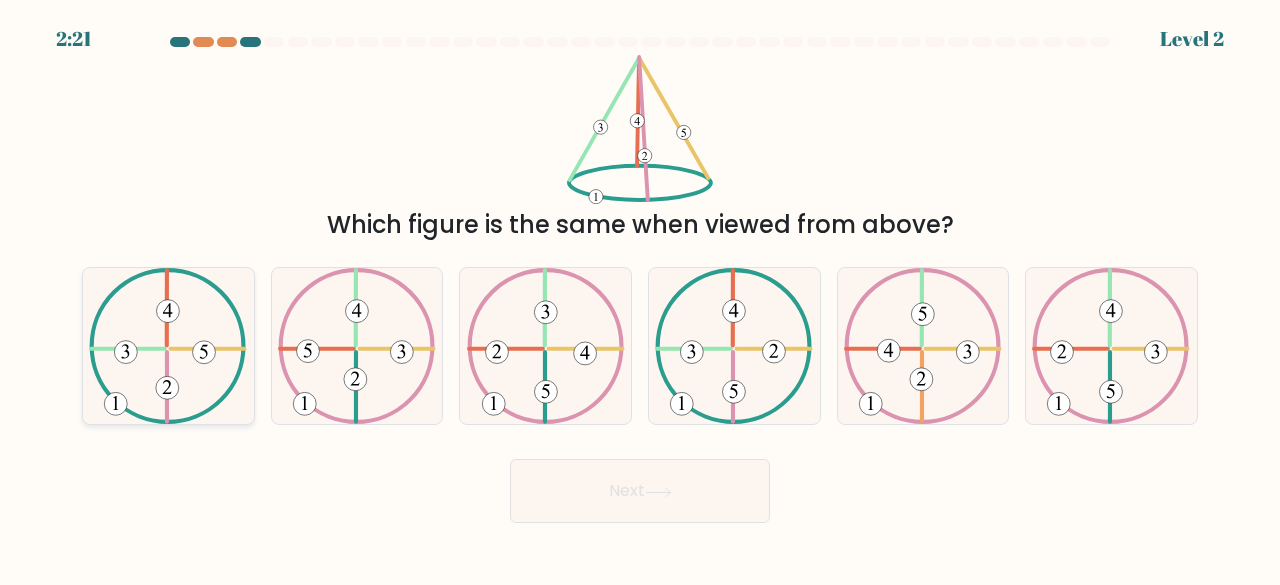 click 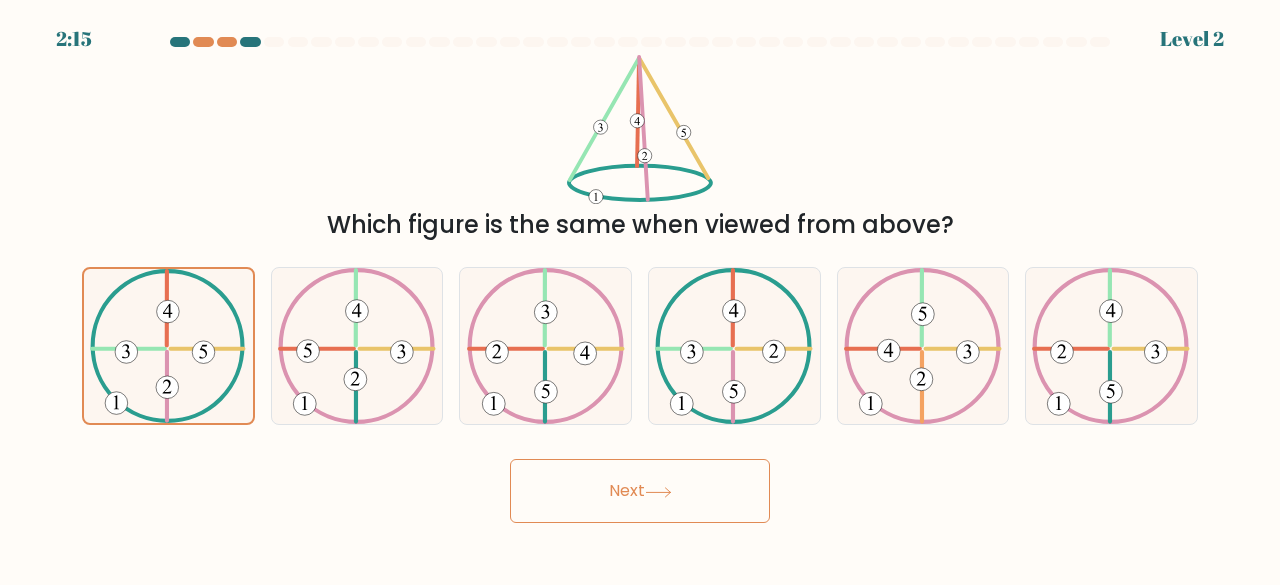 click on "Next" at bounding box center [640, 491] 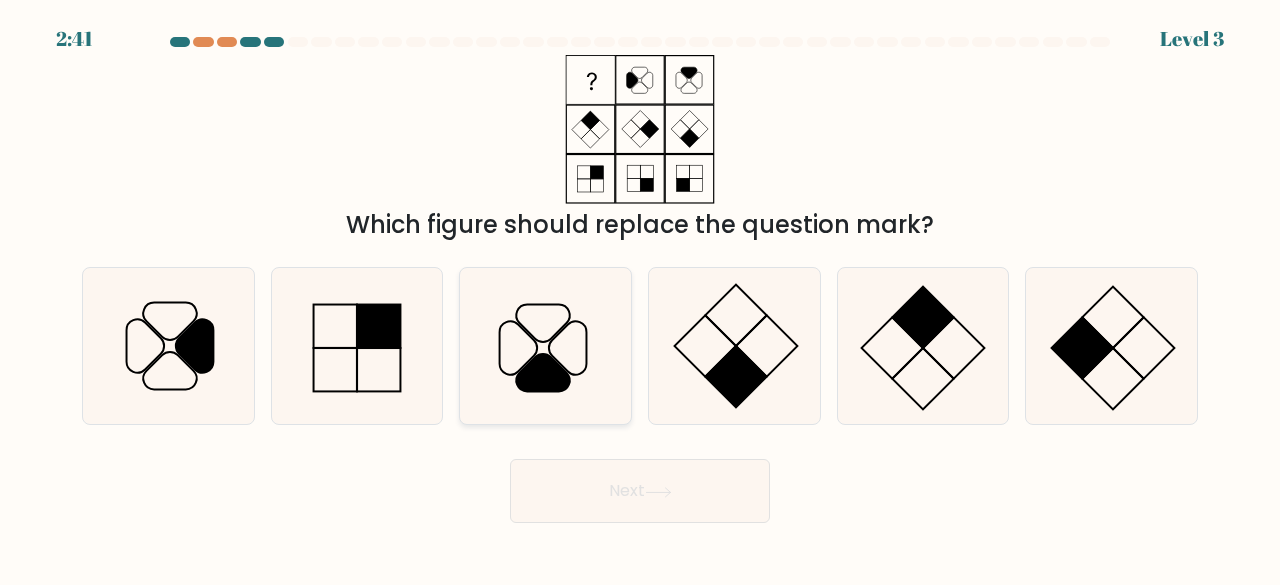 click 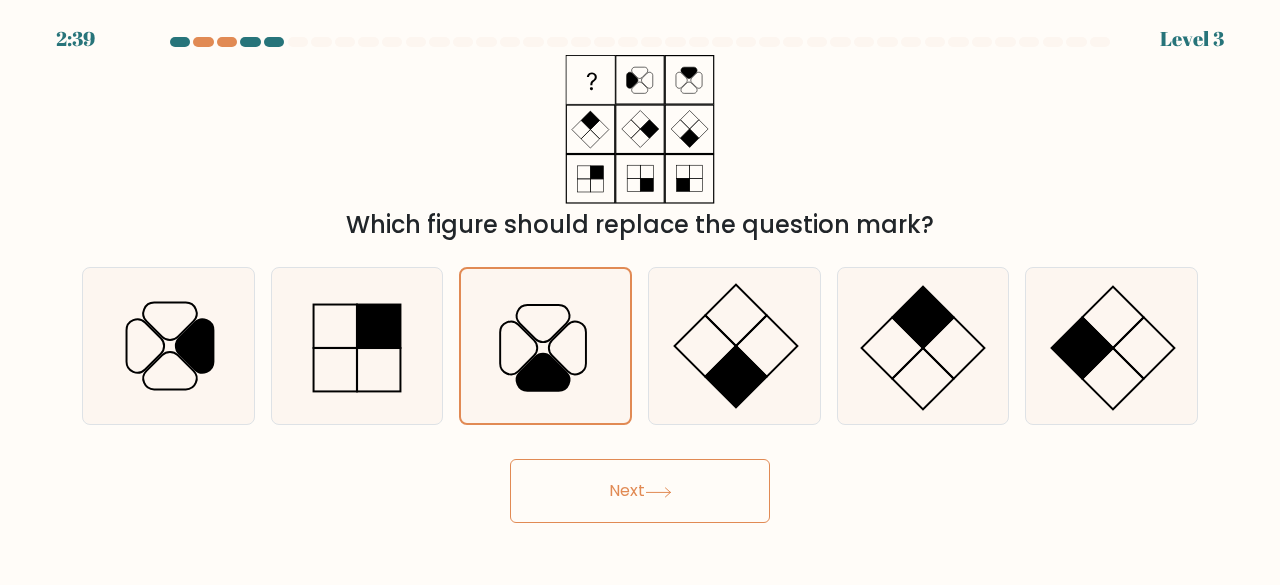 click on "Next" at bounding box center [640, 491] 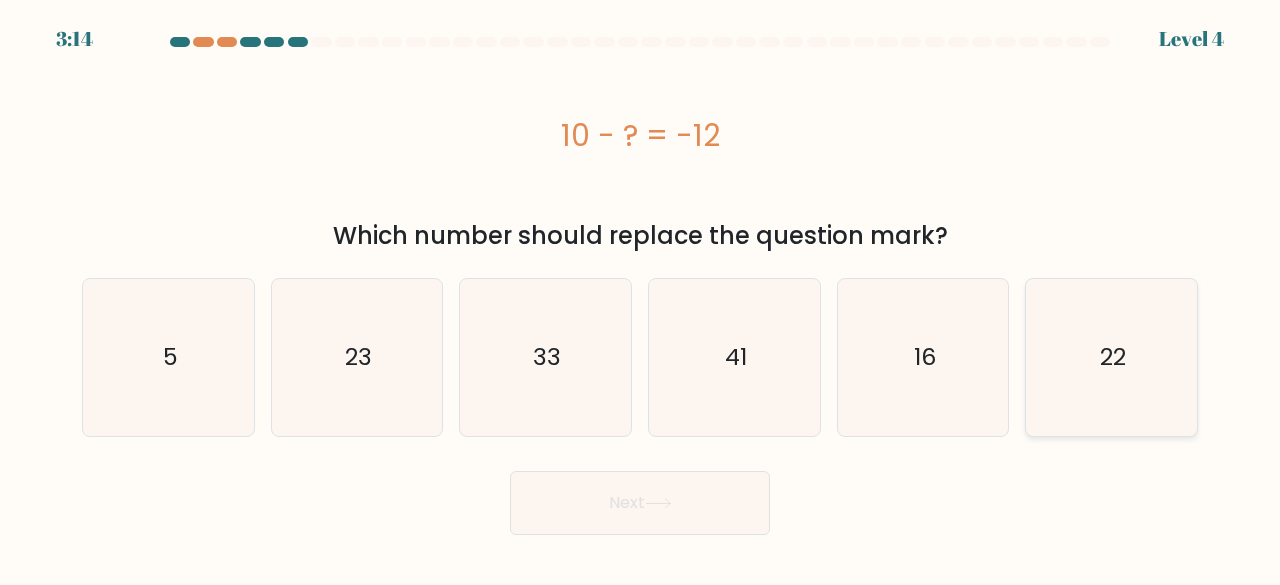 click on "22" 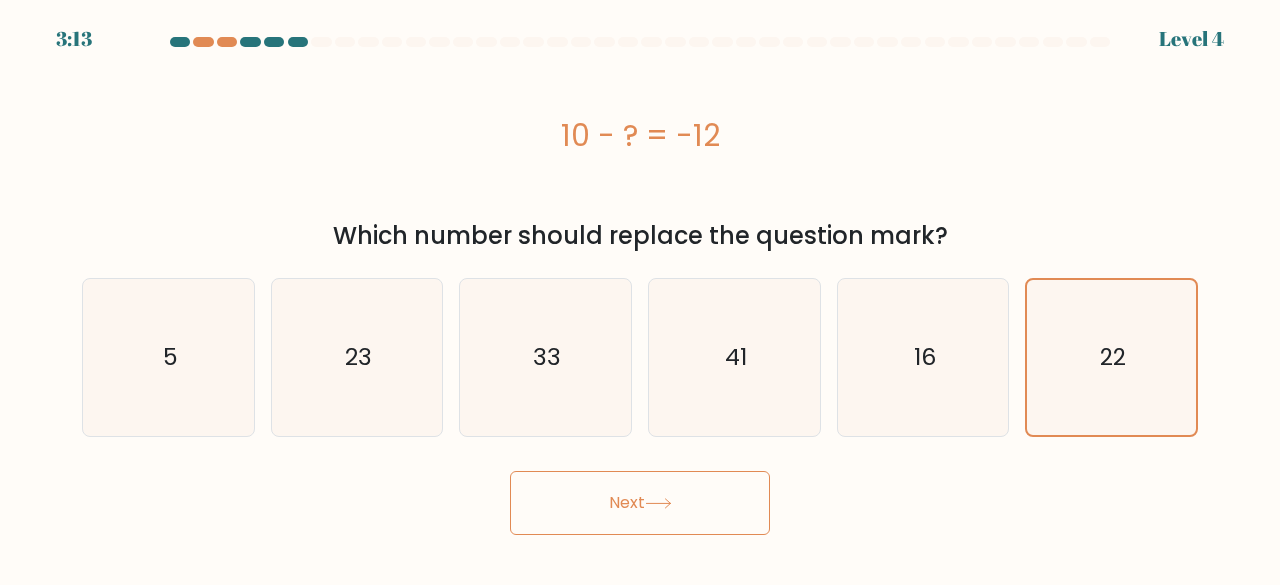 click on "Next" at bounding box center [640, 503] 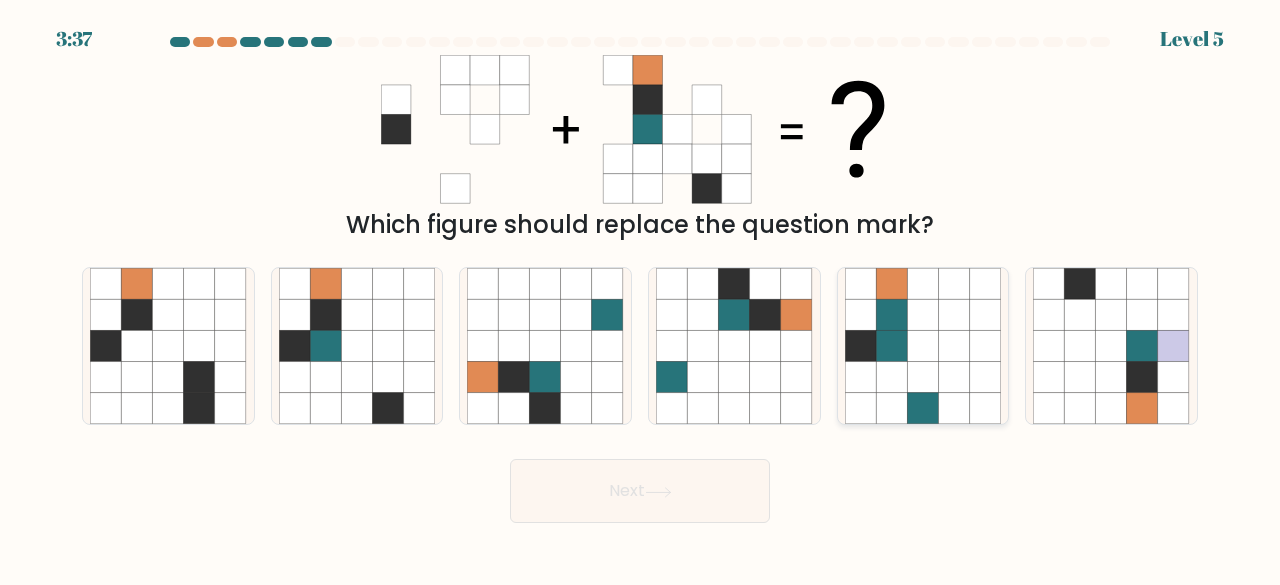 click 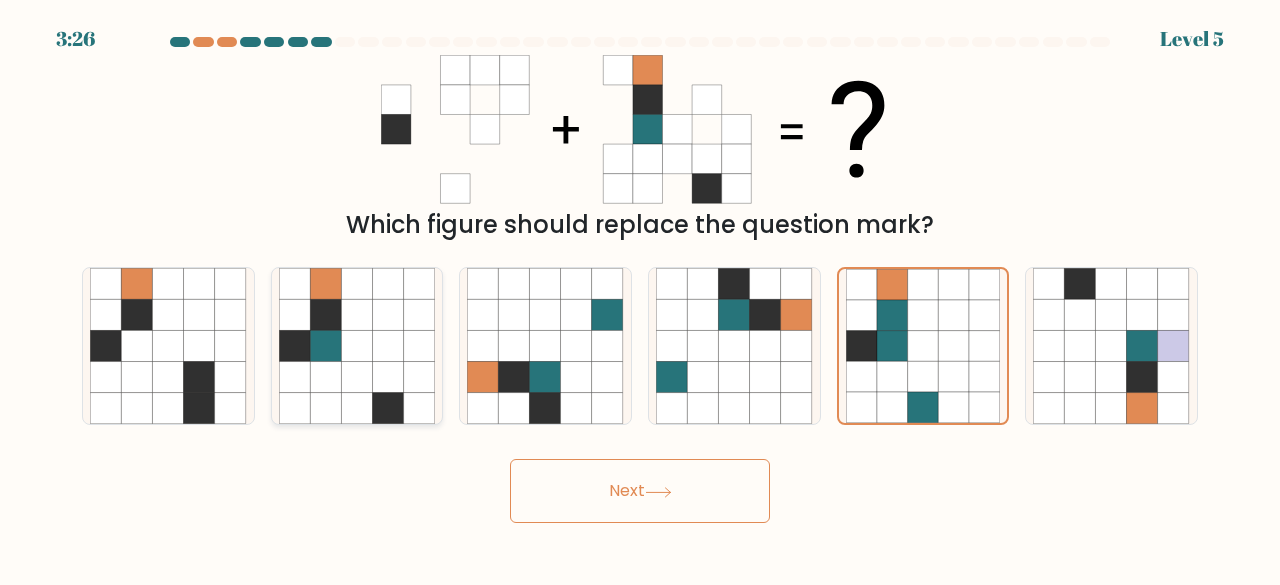 click 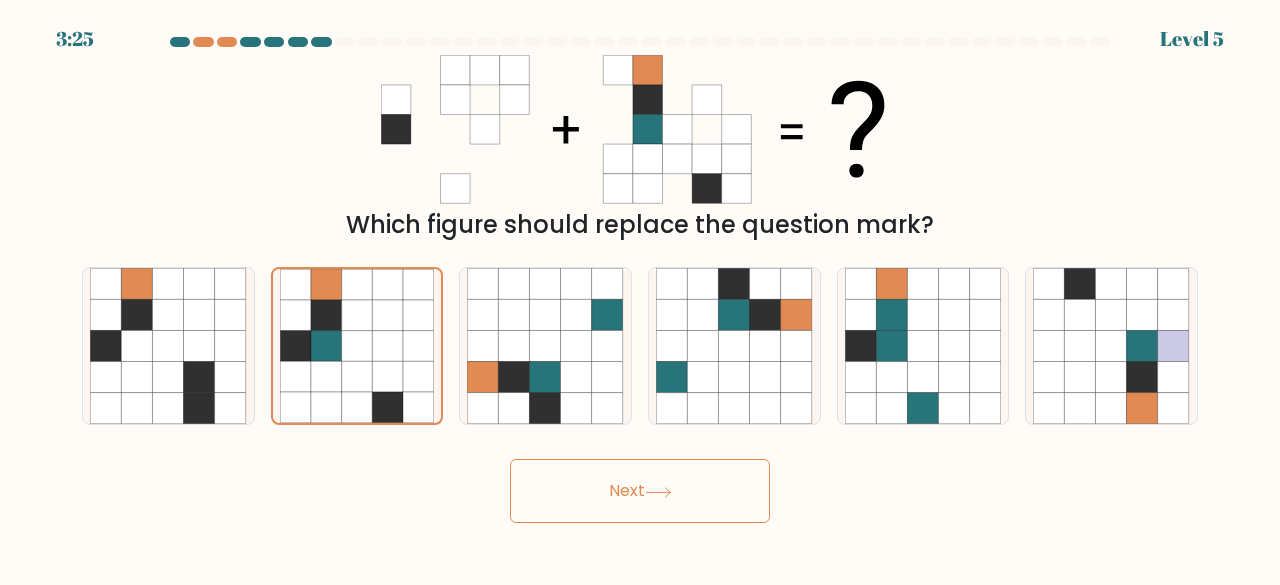 click 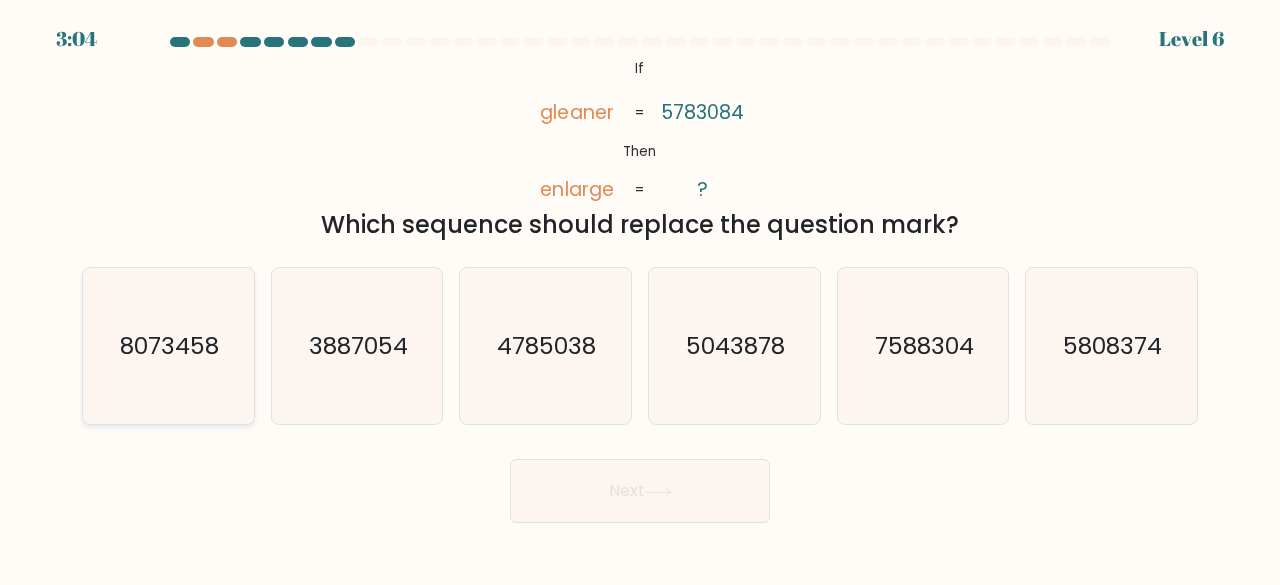 click on "8073458" 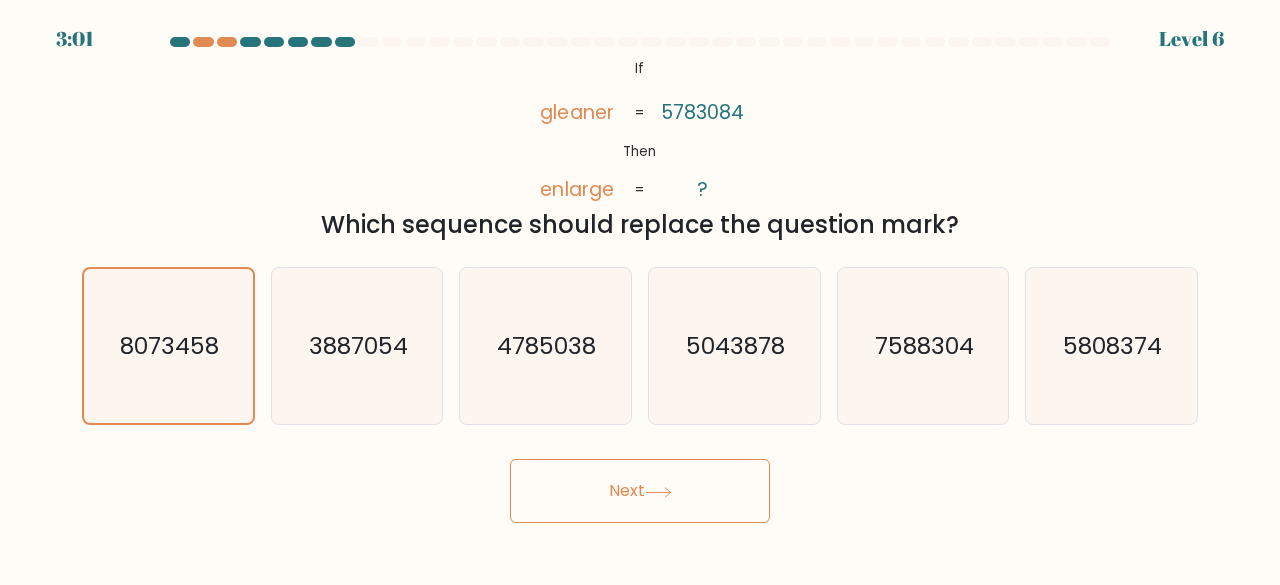 click on "Next" at bounding box center [640, 491] 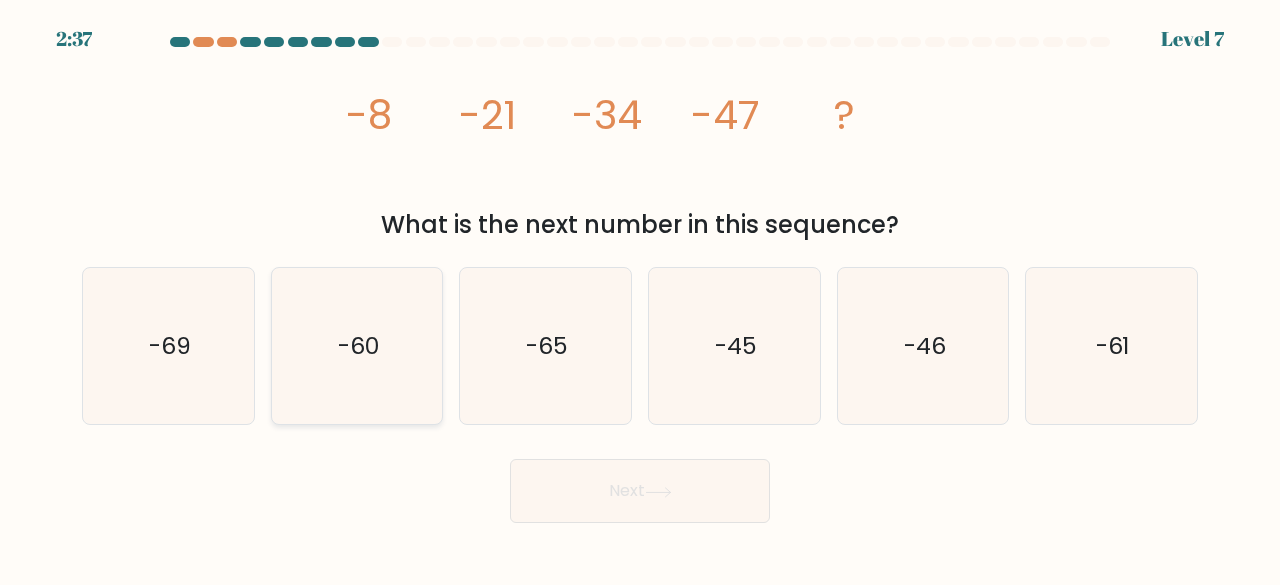 click on "-60" 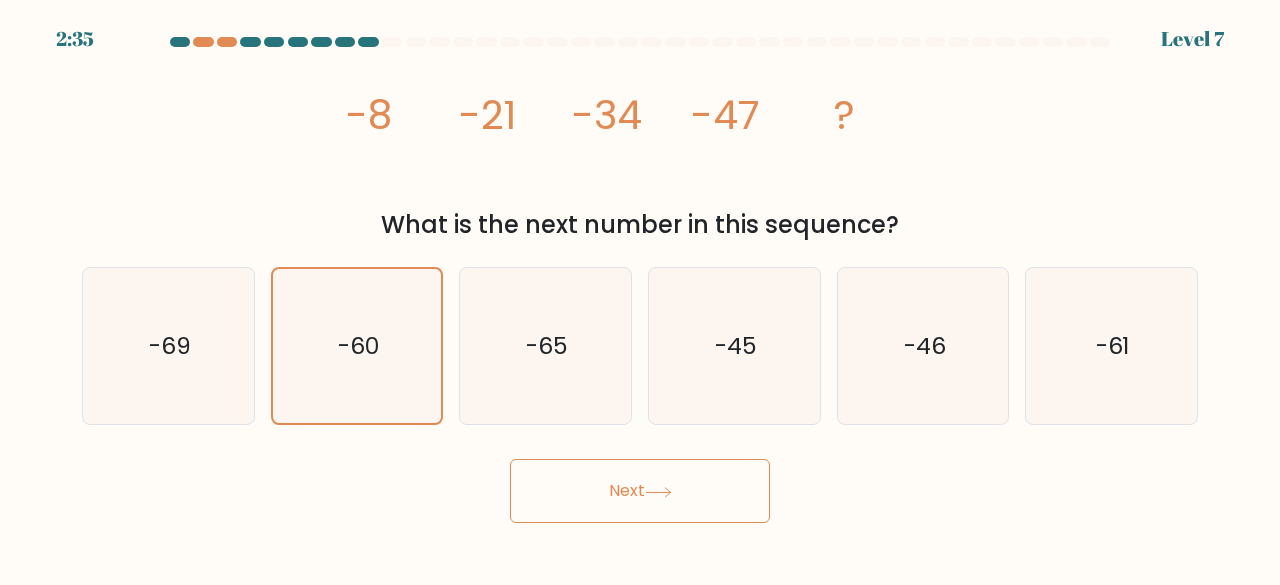 click on "Next" at bounding box center [640, 491] 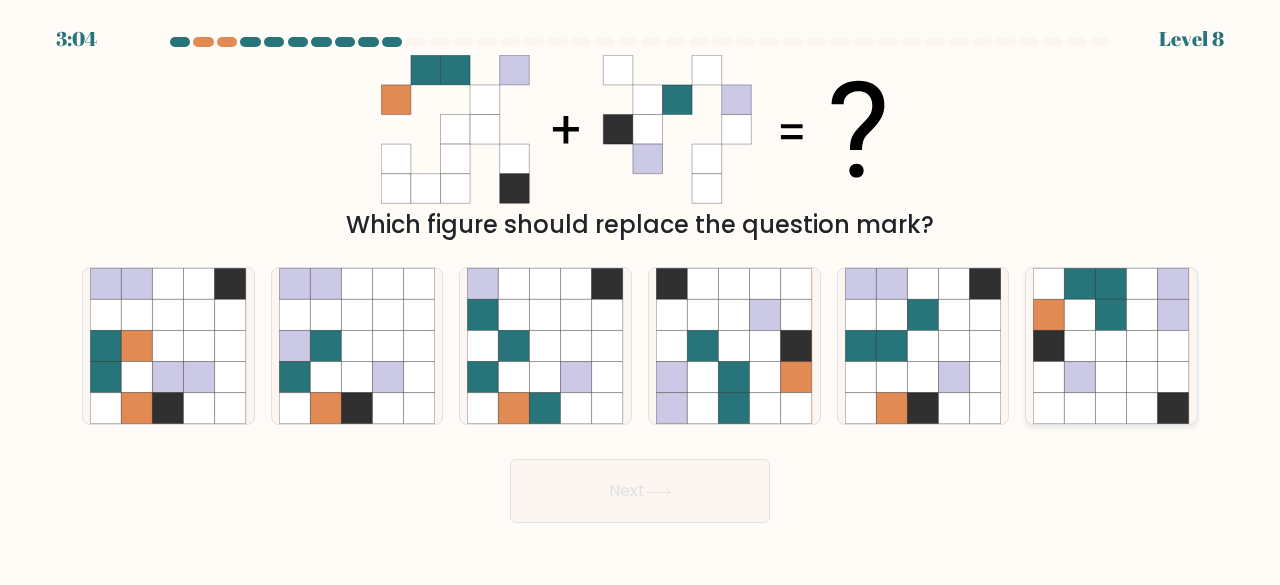 click 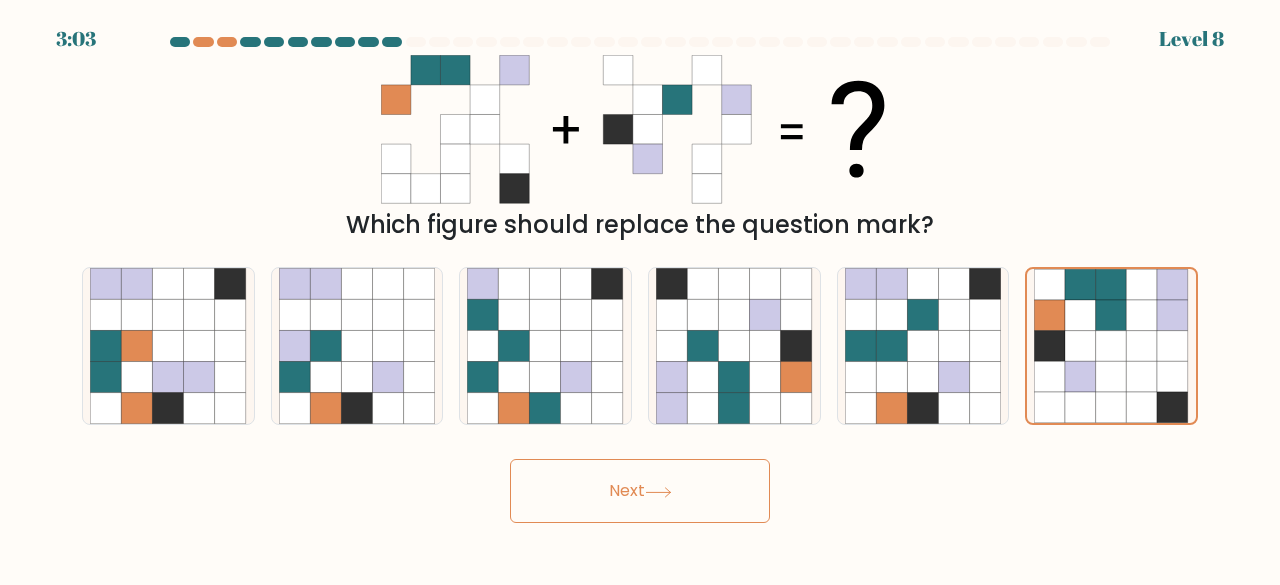click 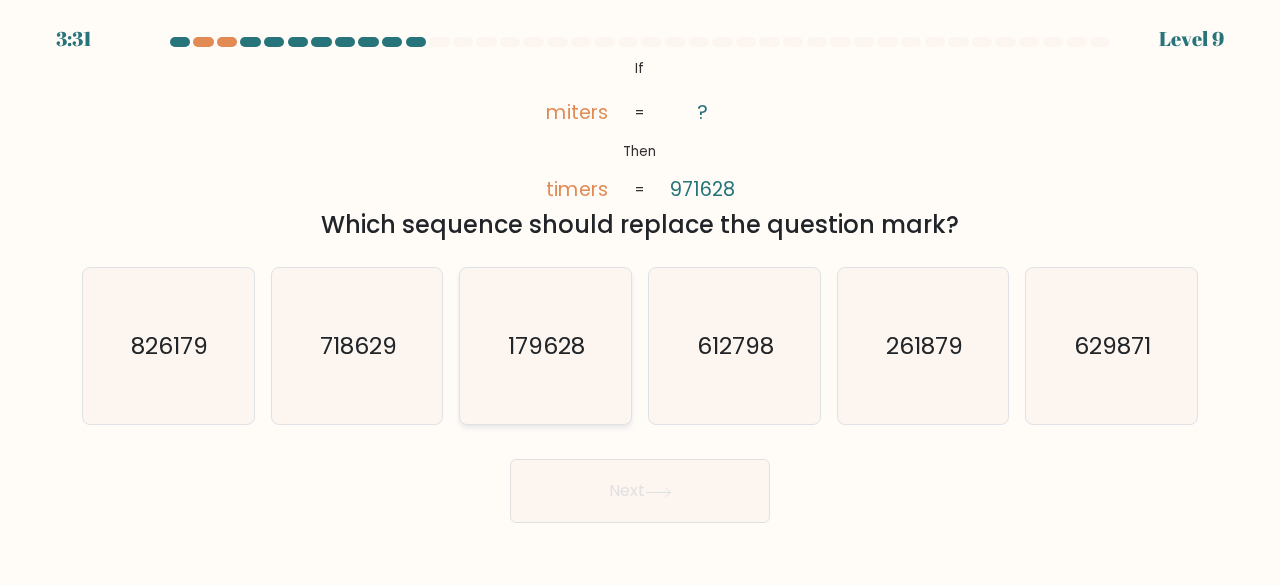 click on "179628" 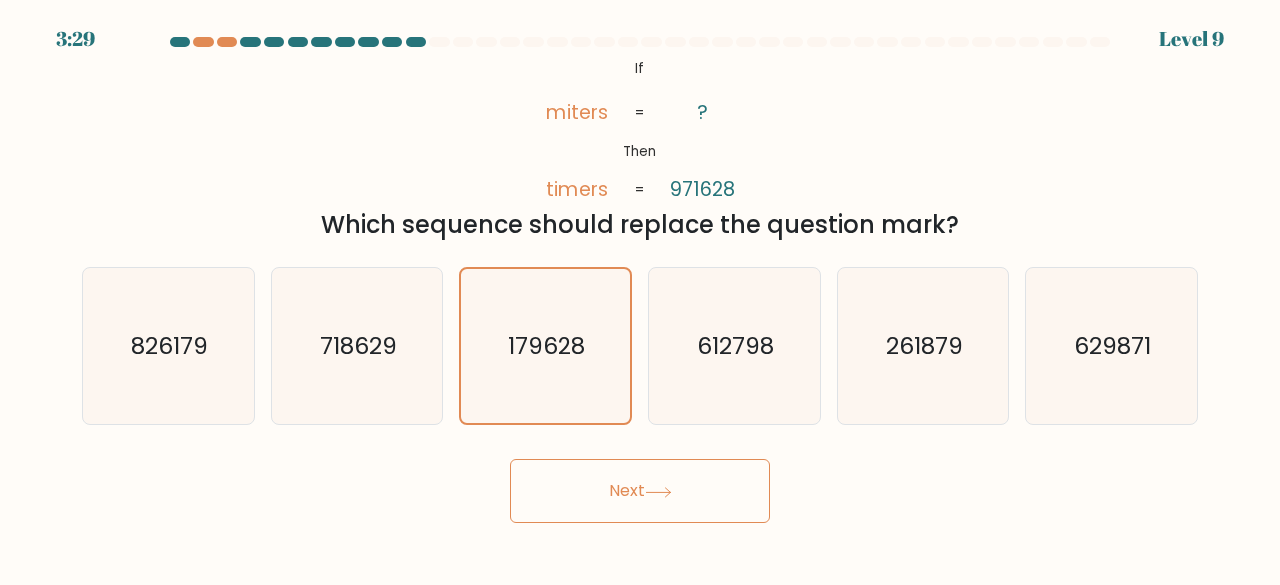 click on "Next" at bounding box center [640, 491] 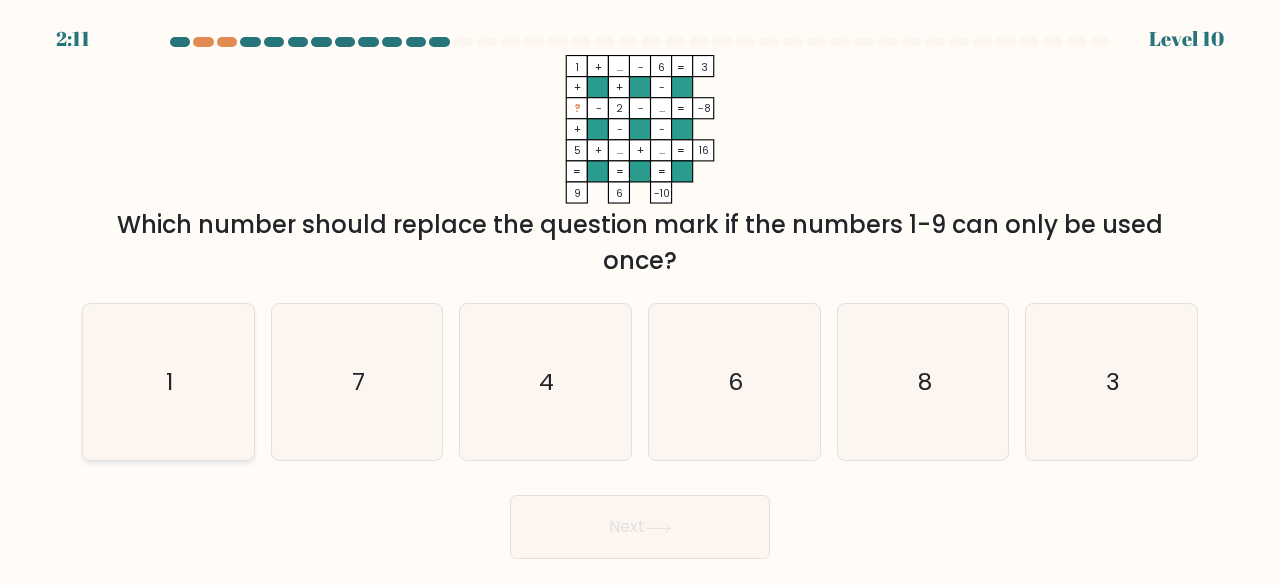 click on "1" 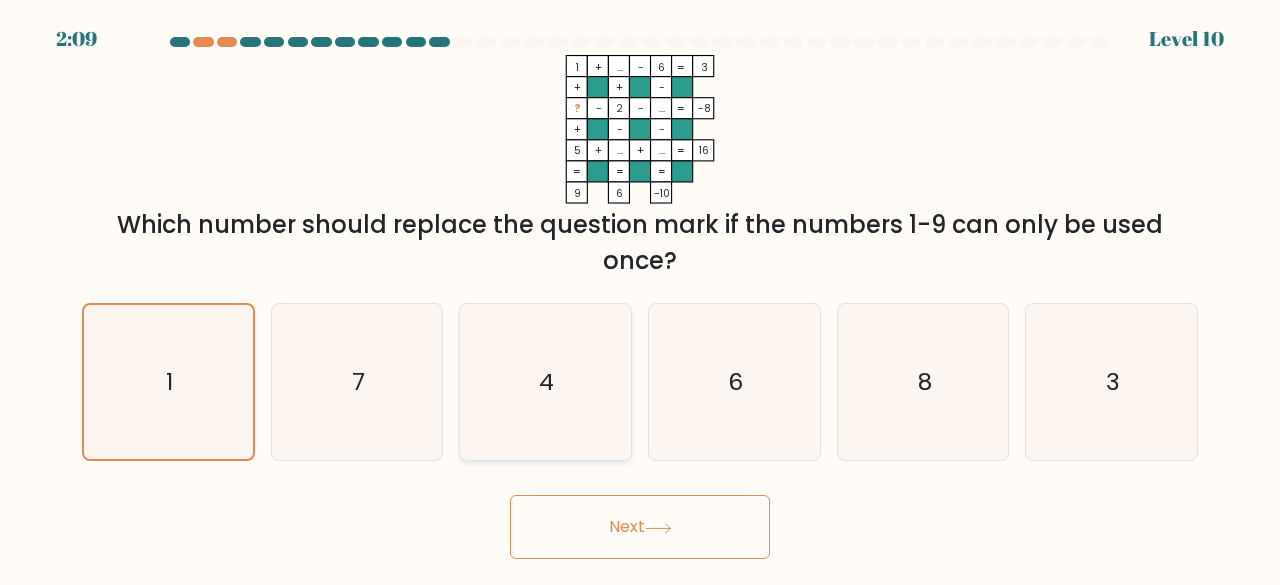click on "4" 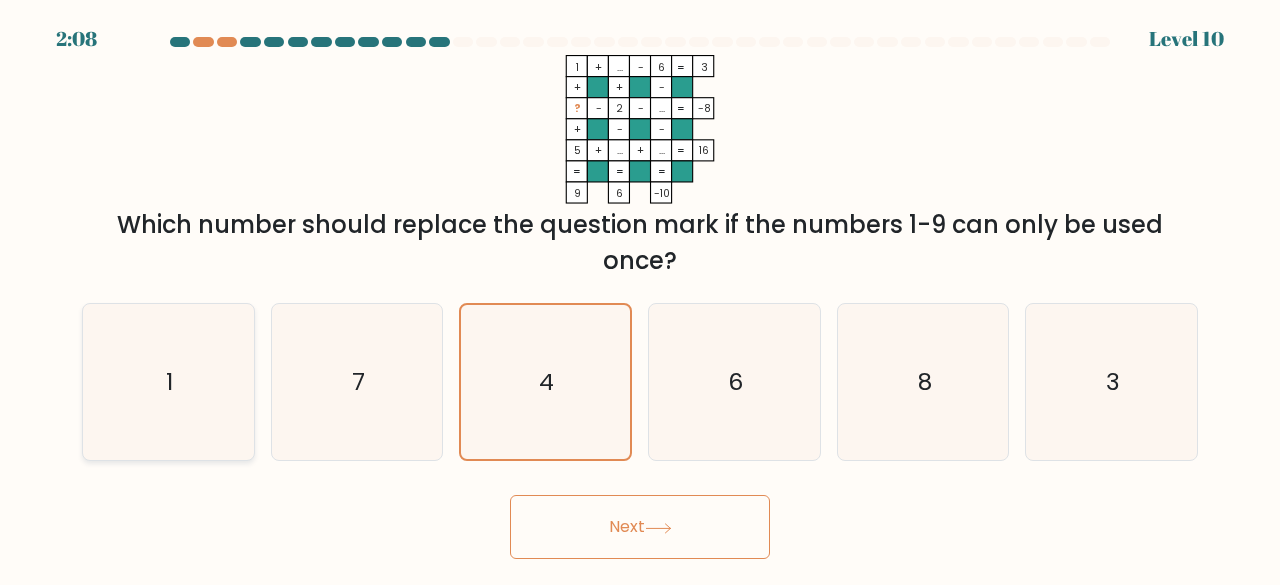 click on "1" 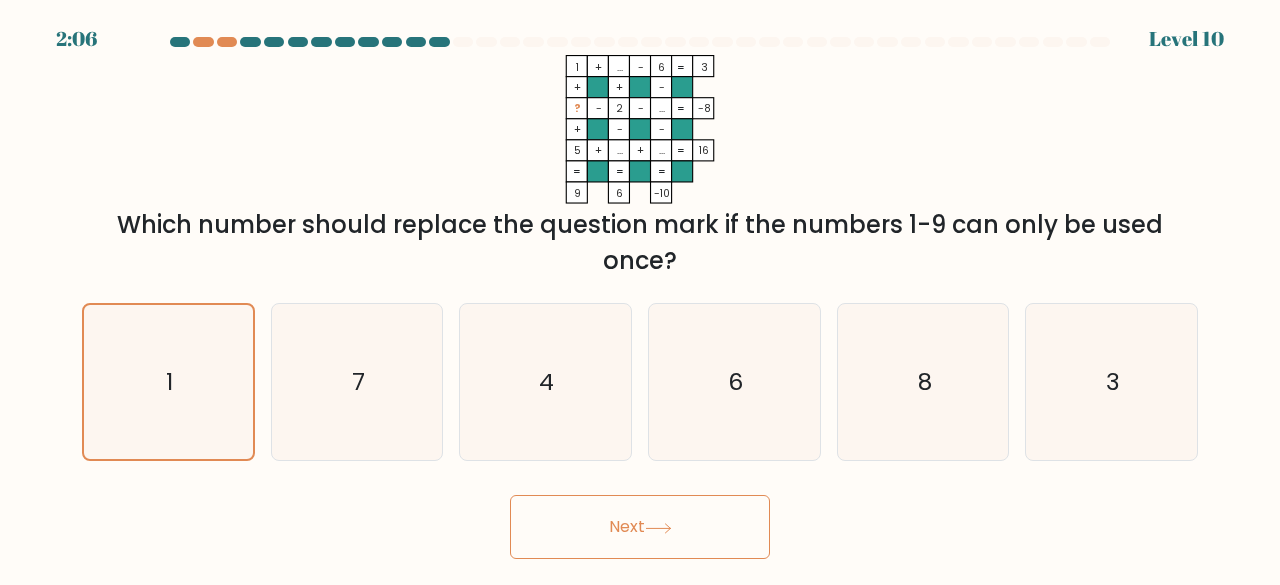 click on "Next" at bounding box center [640, 527] 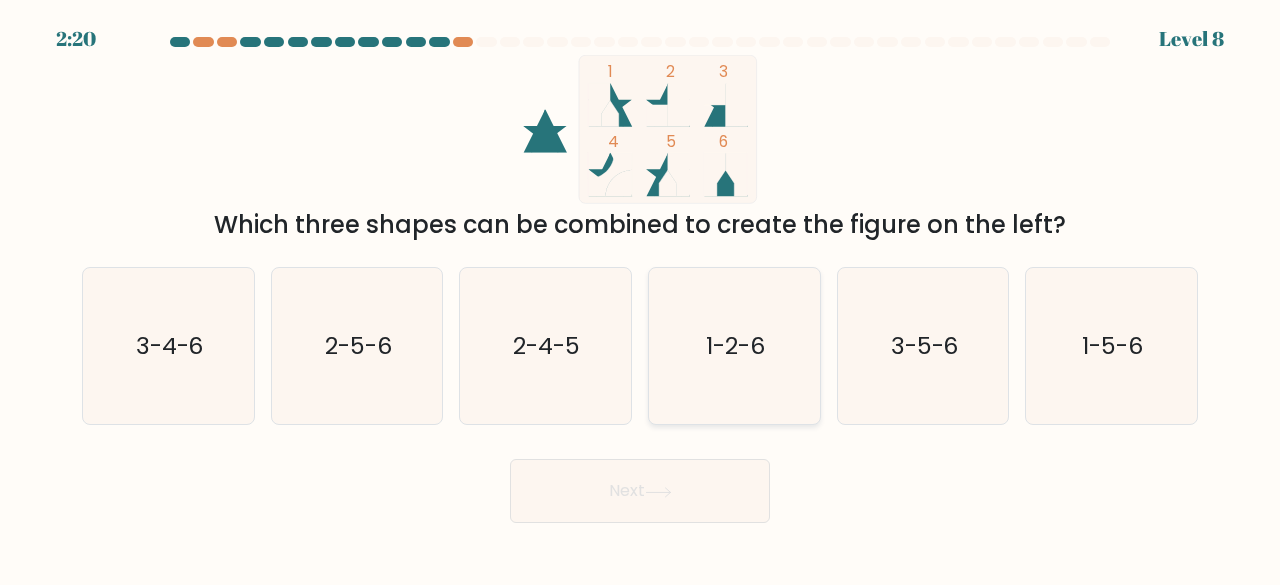 click on "1-2-6" 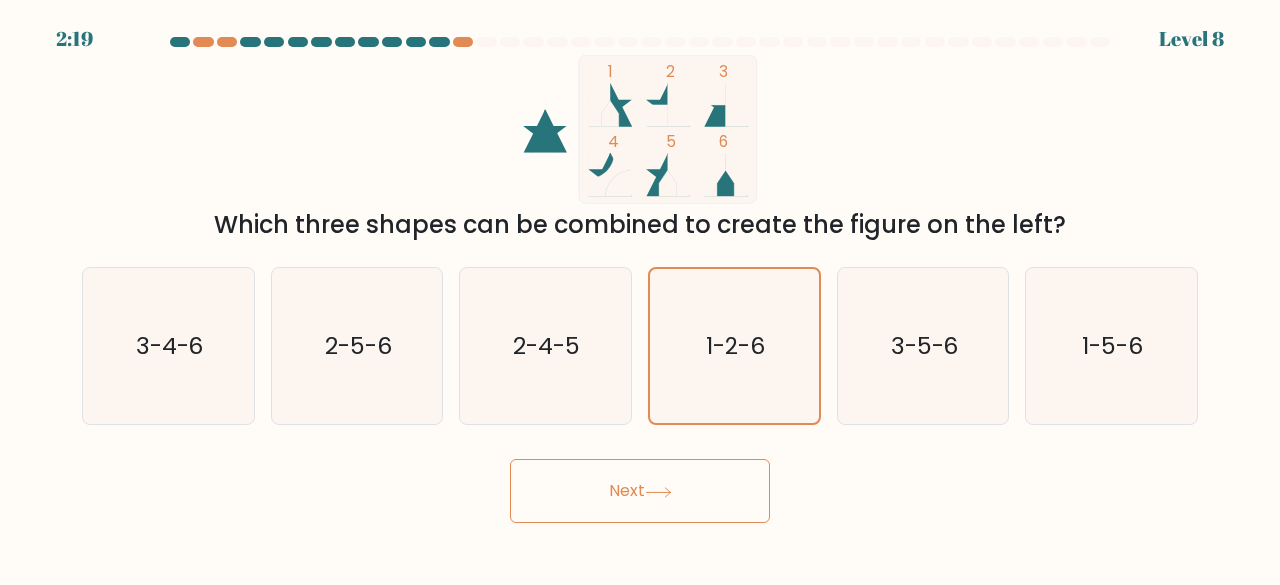 click on "Next" at bounding box center [640, 491] 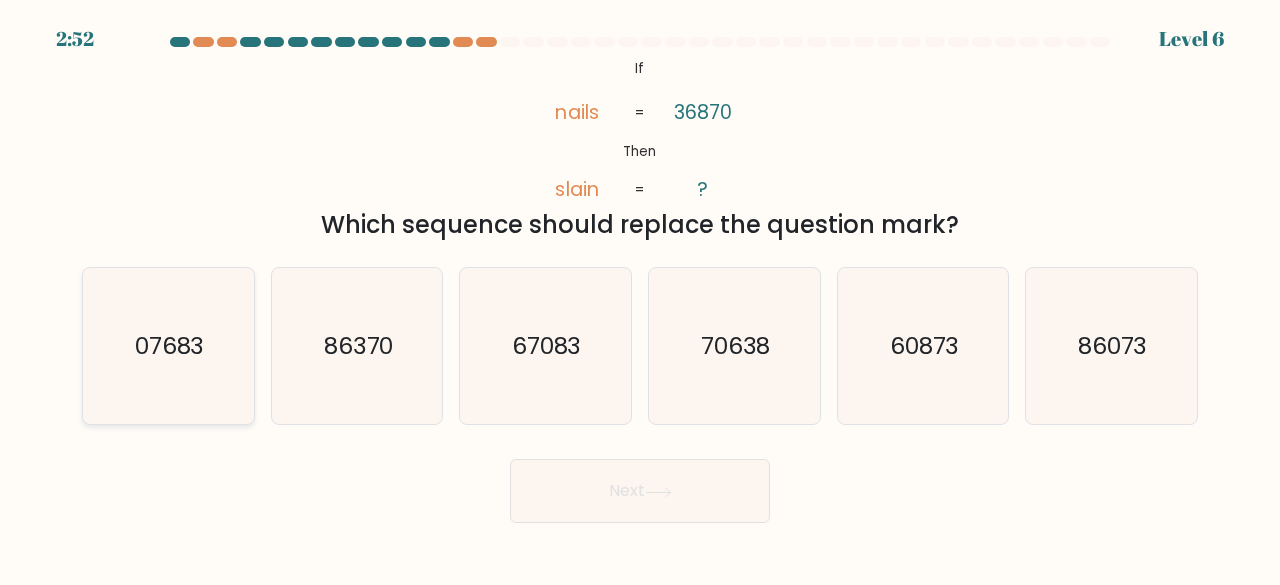 click on "07683" 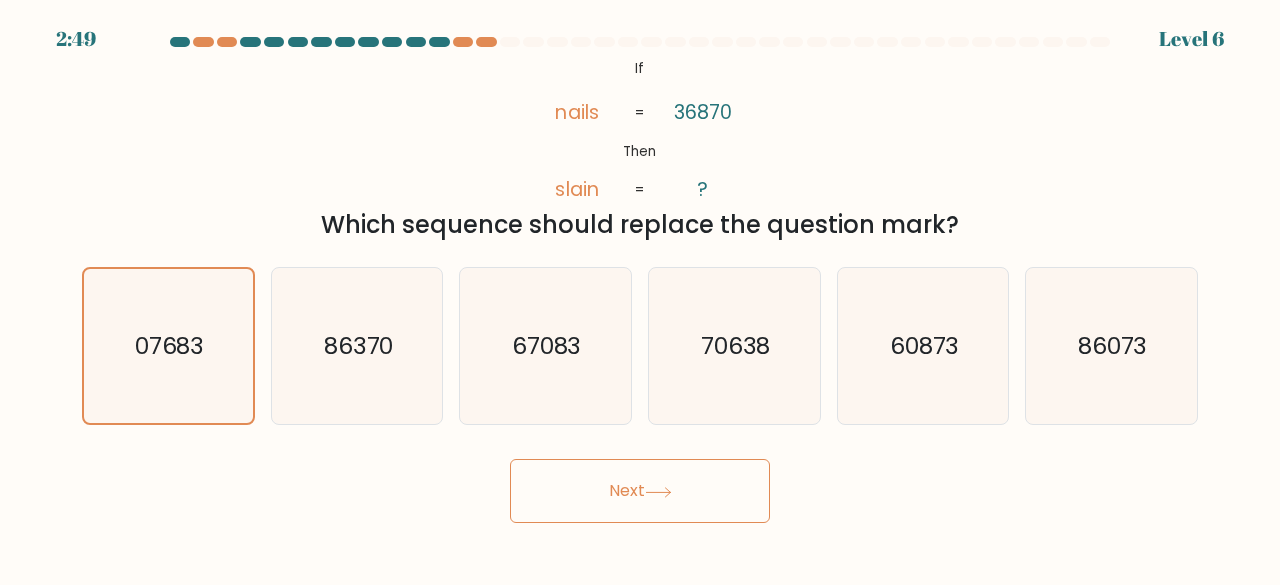 click on "Next" at bounding box center (640, 491) 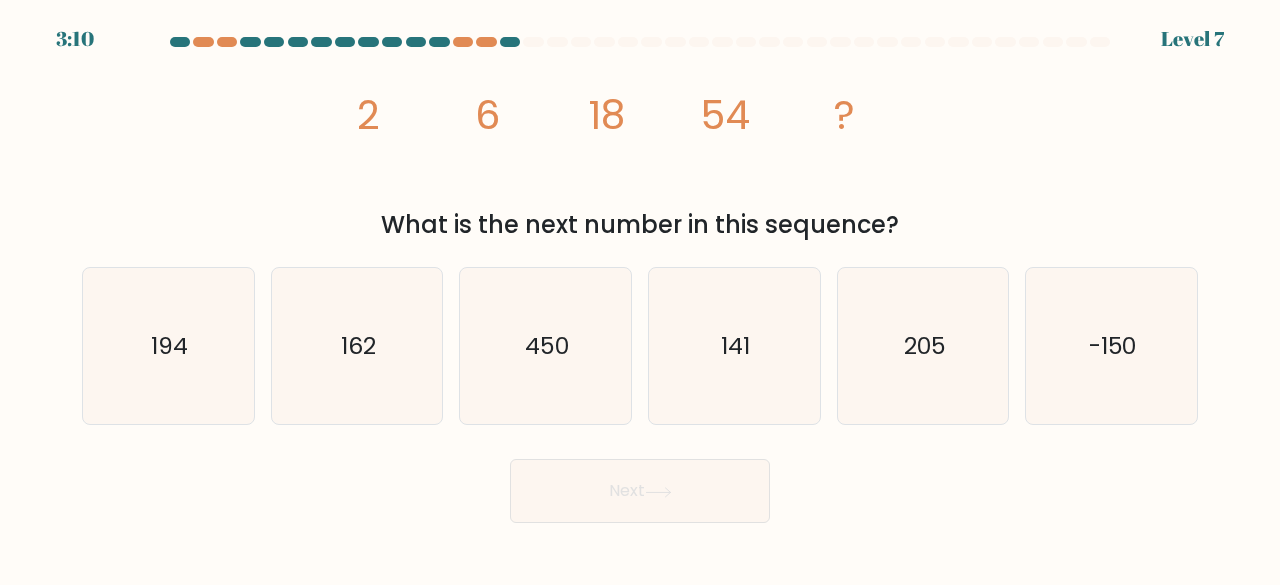 type 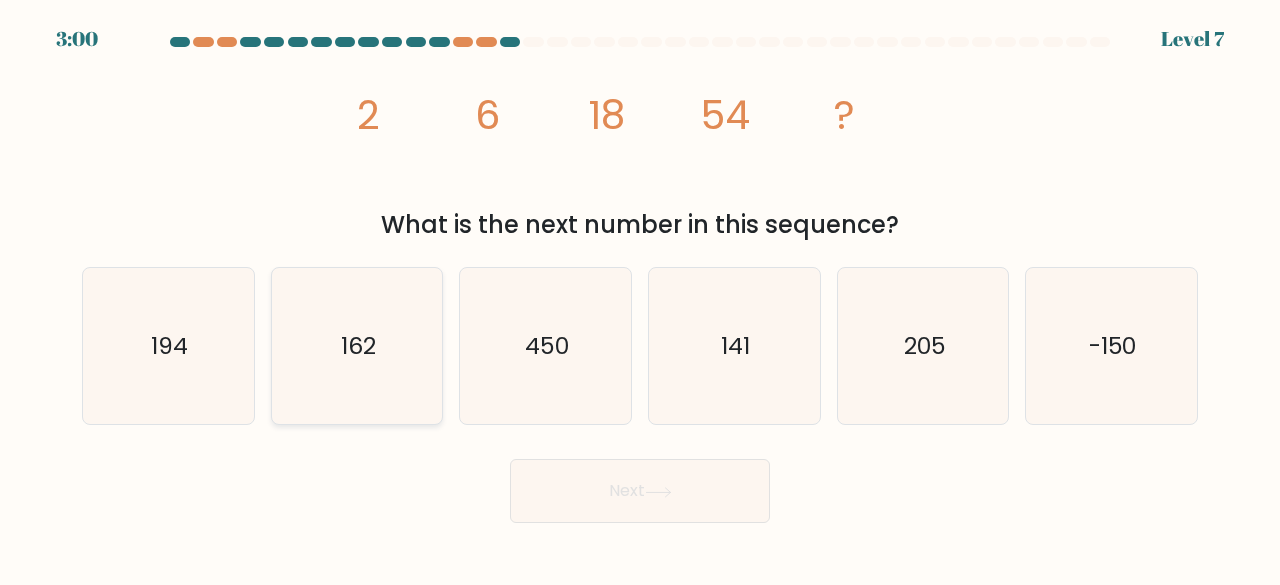 click on "162" 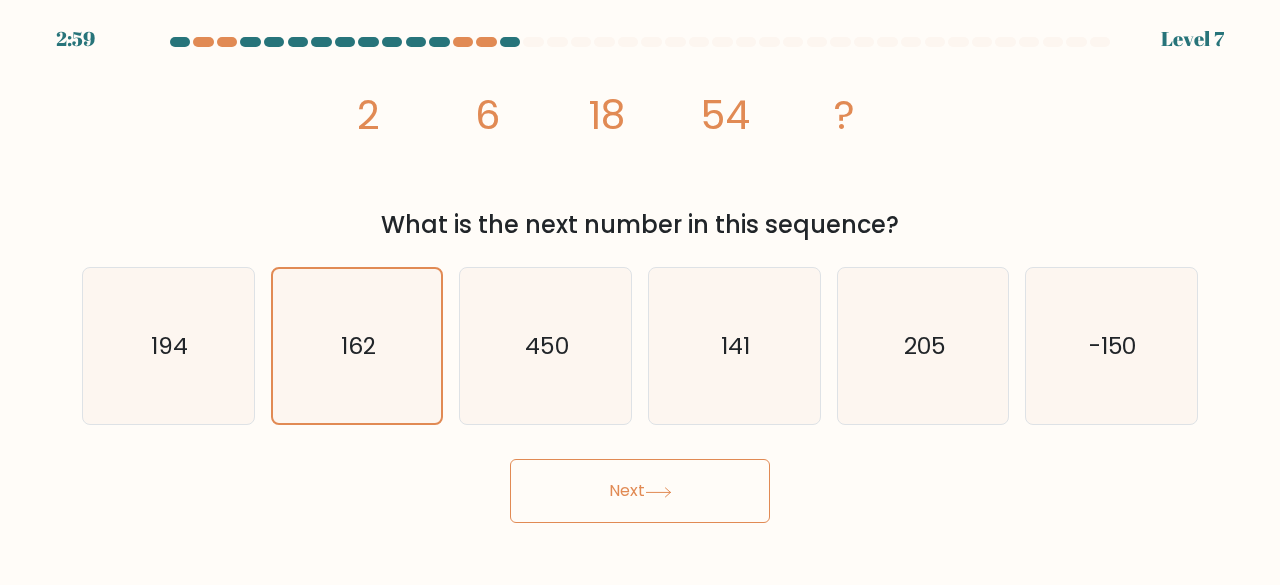 click on "Next" at bounding box center (640, 491) 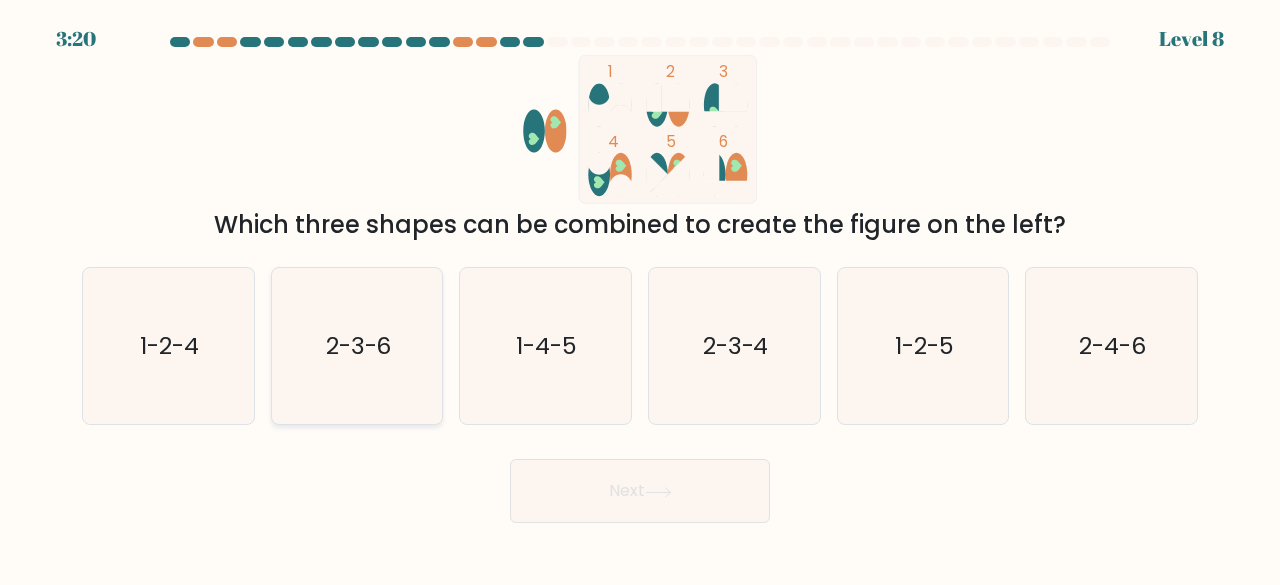 click on "2-3-6" 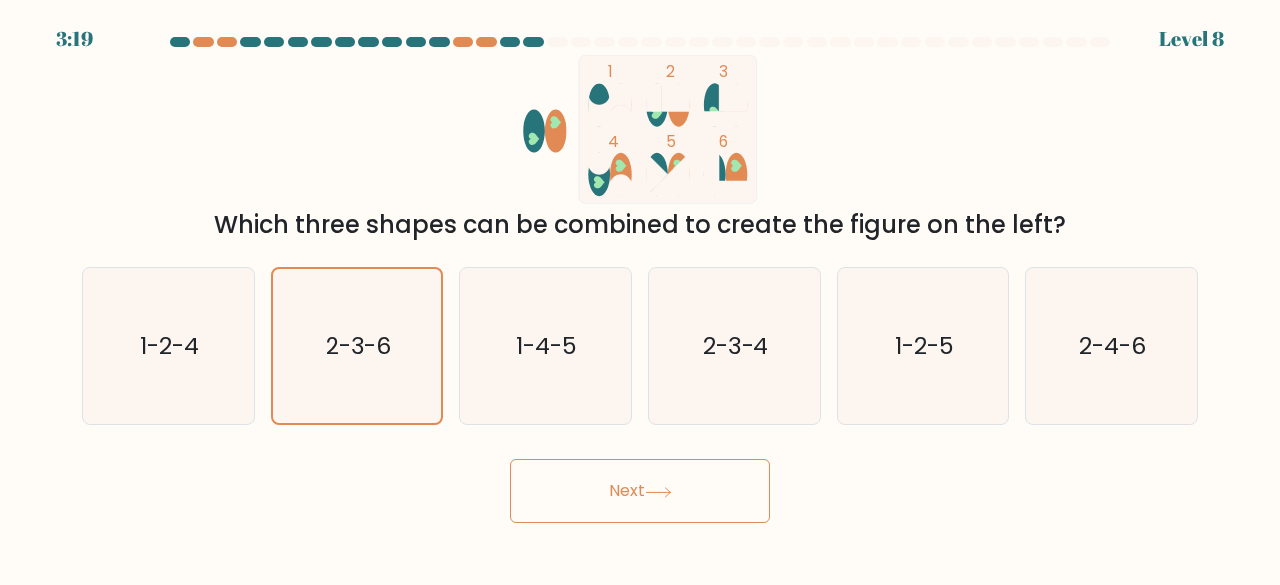 click on "Next" at bounding box center (640, 491) 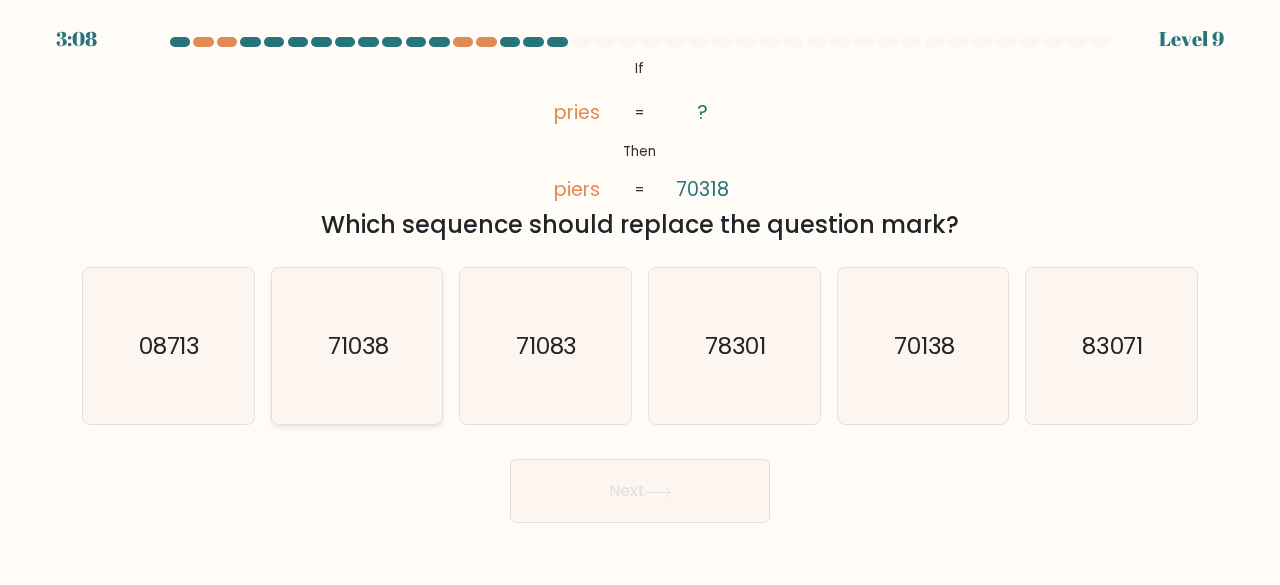 click on "71038" 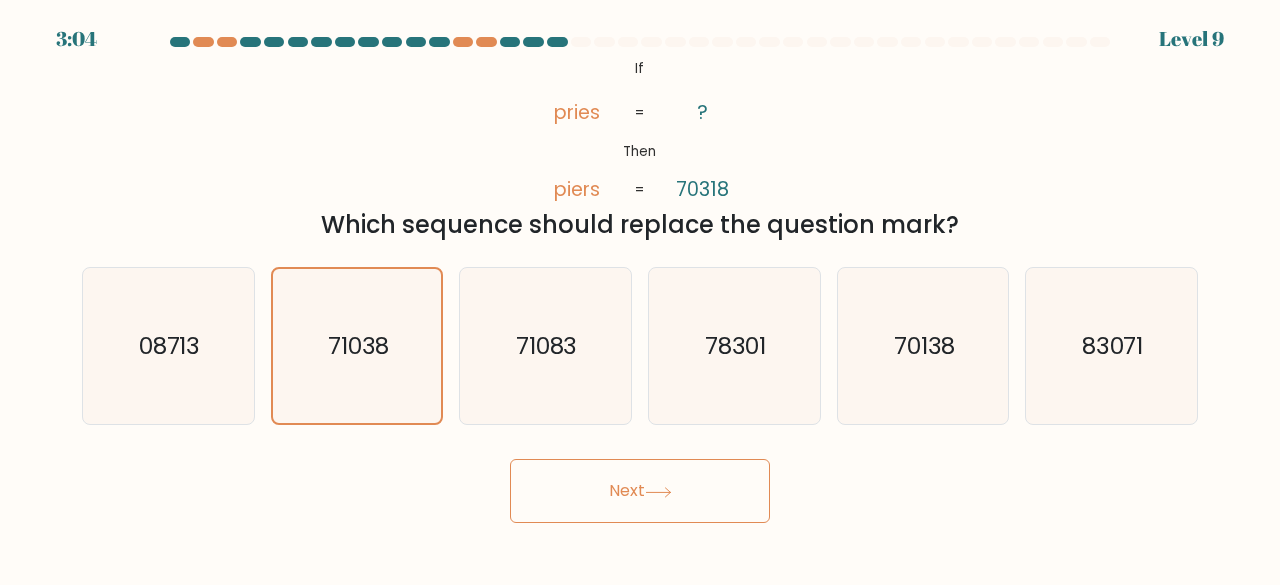 click on "Next" at bounding box center [640, 491] 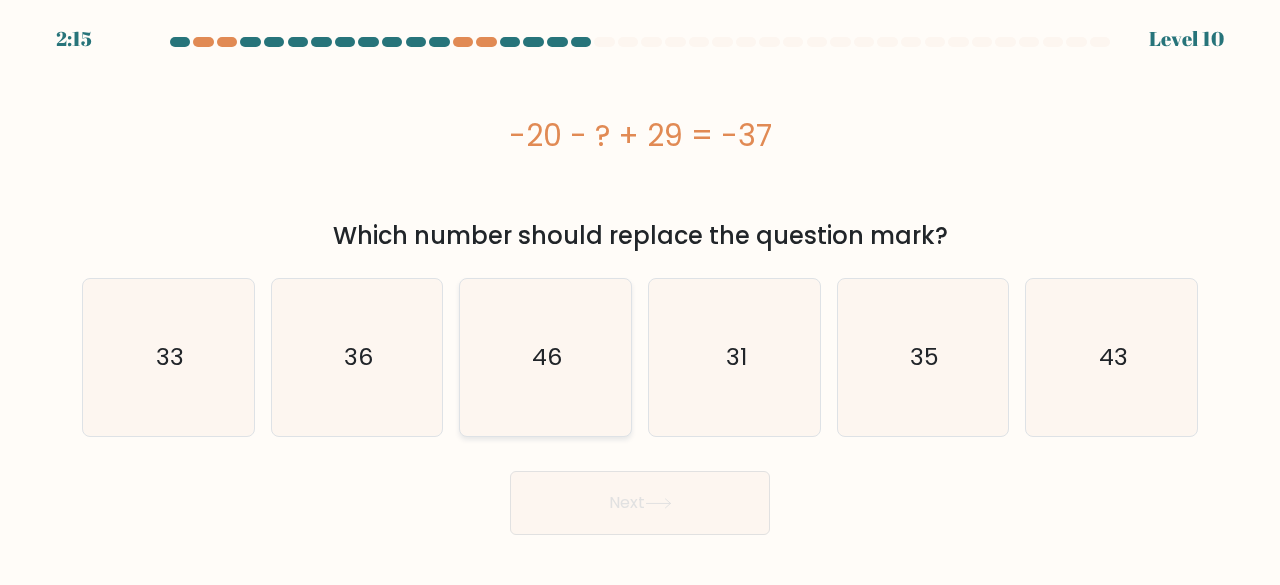 click on "46" 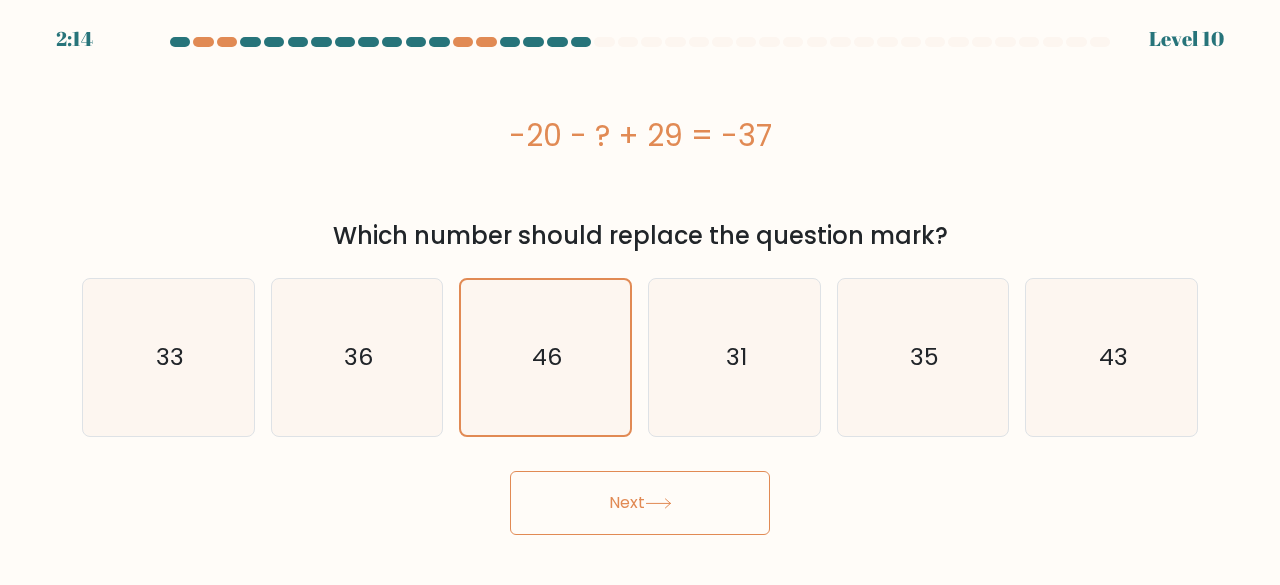 click on "Next" at bounding box center [640, 503] 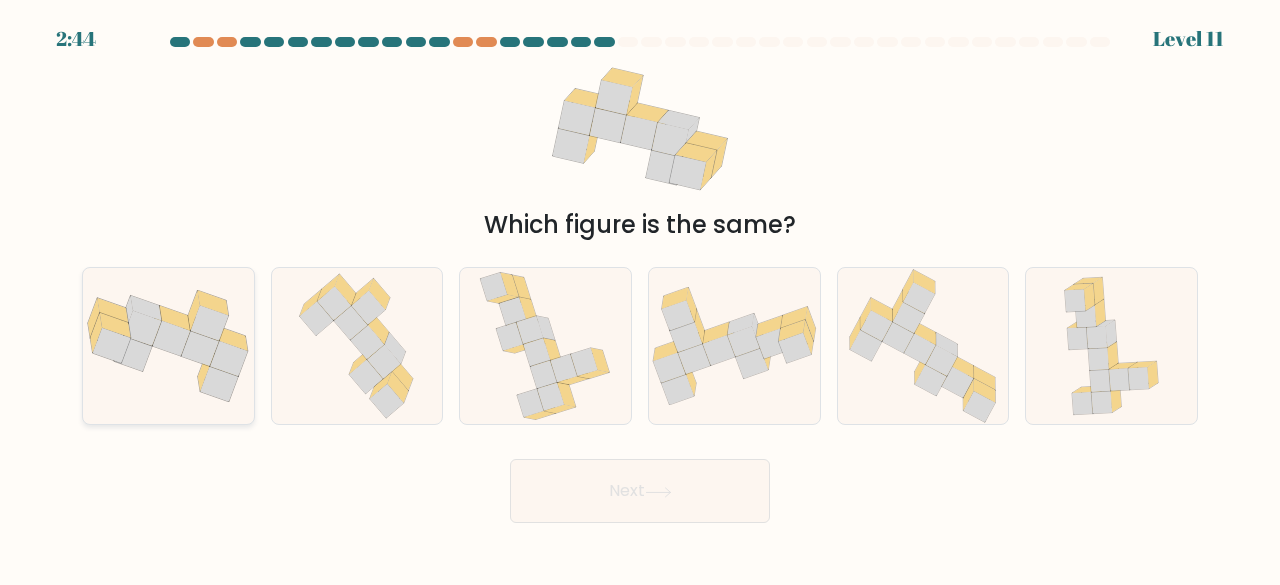 click 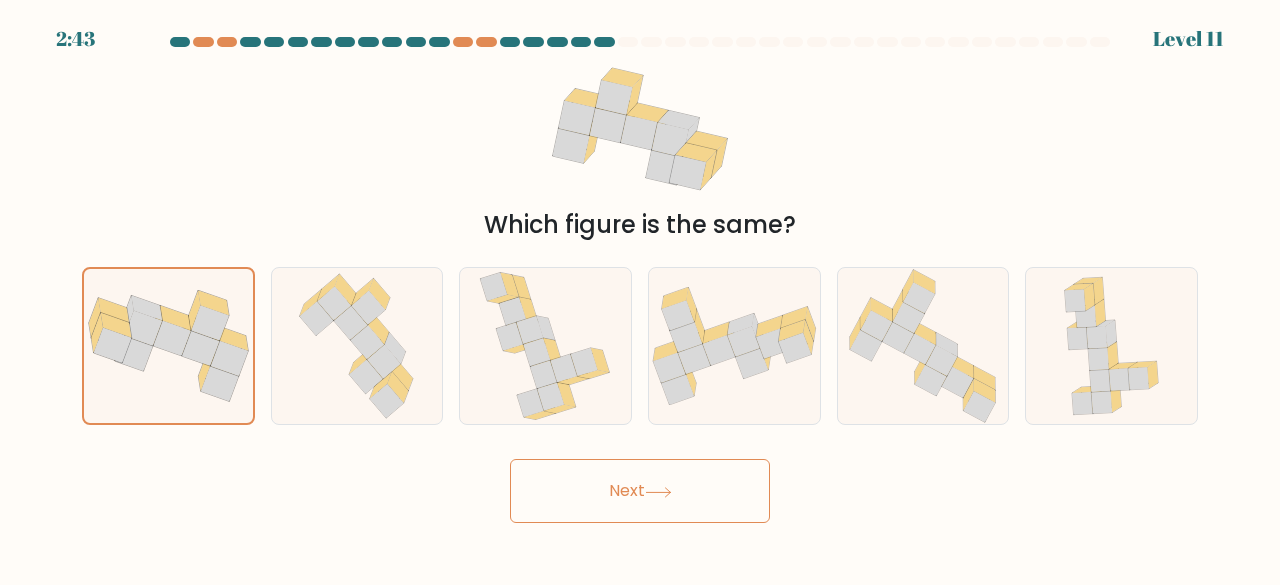 click 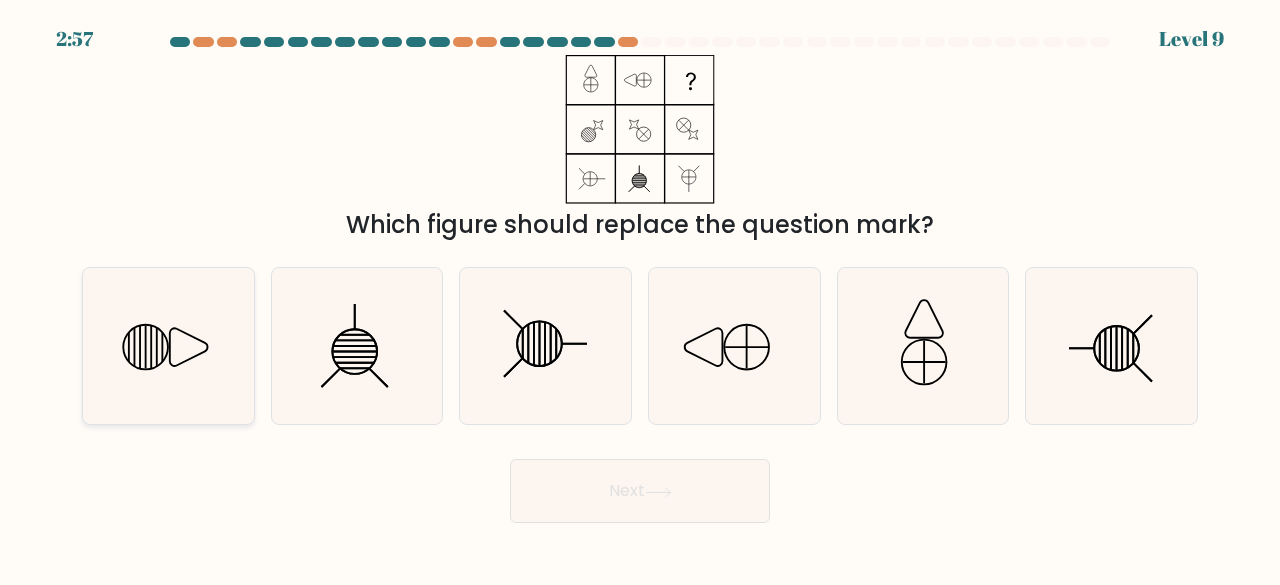 click 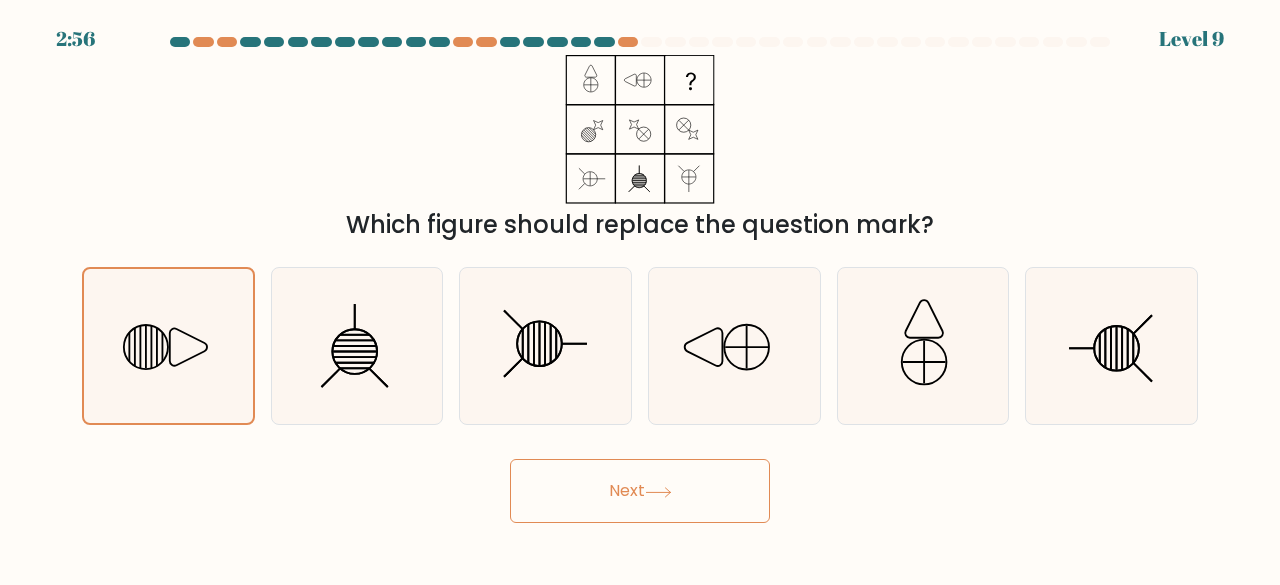 click on "Next" at bounding box center (640, 491) 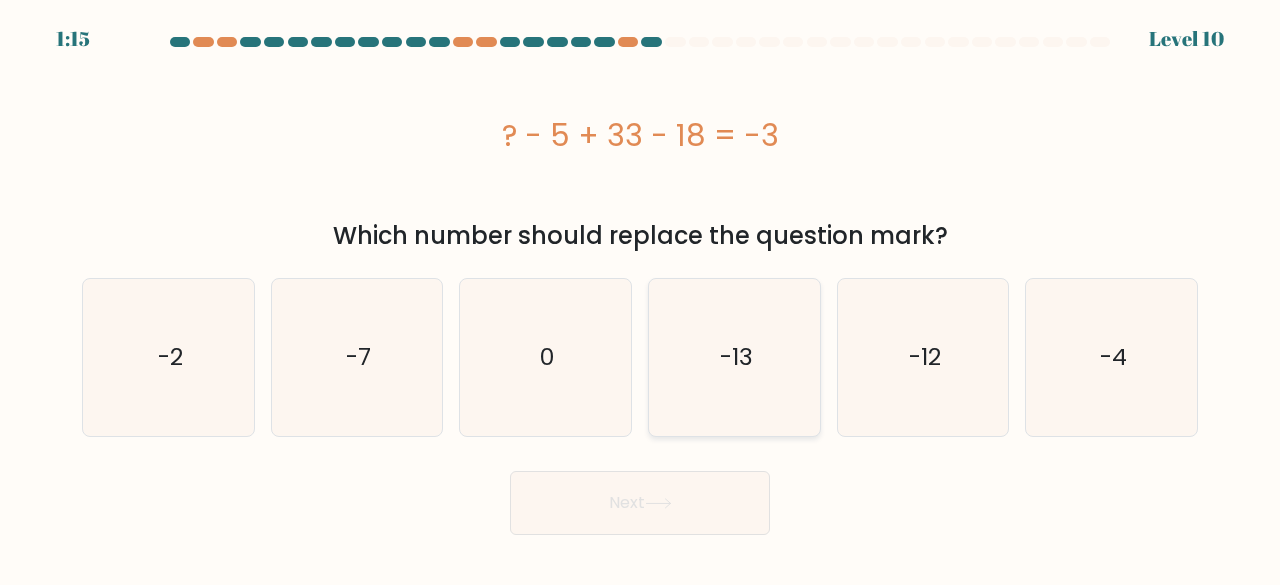 click on "-13" 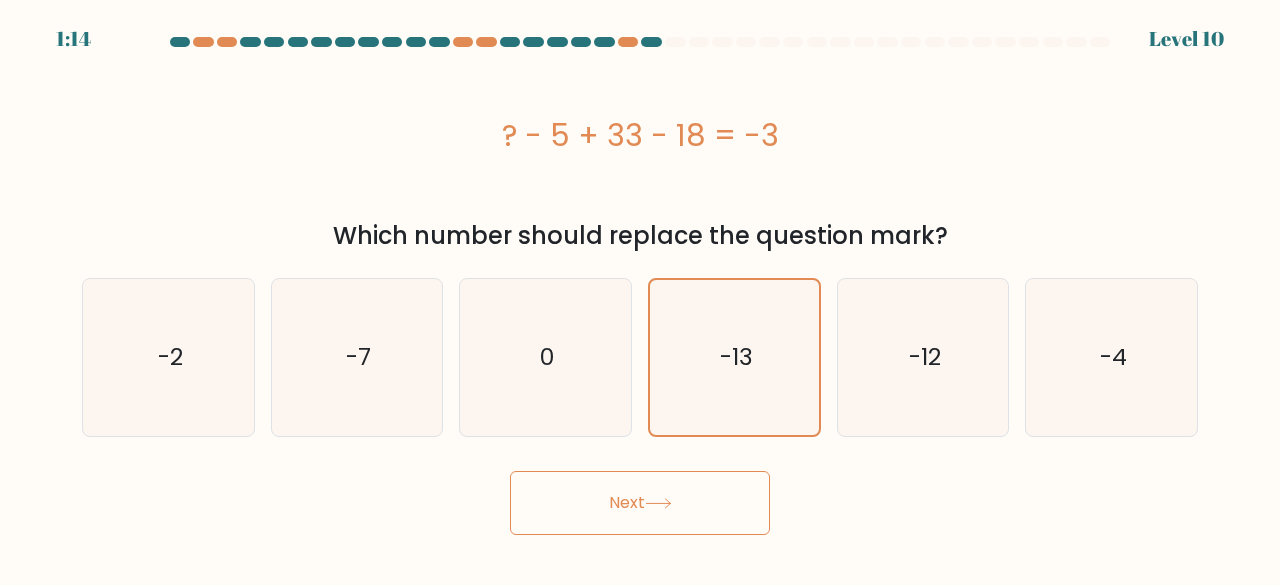 click on "Next" at bounding box center (640, 503) 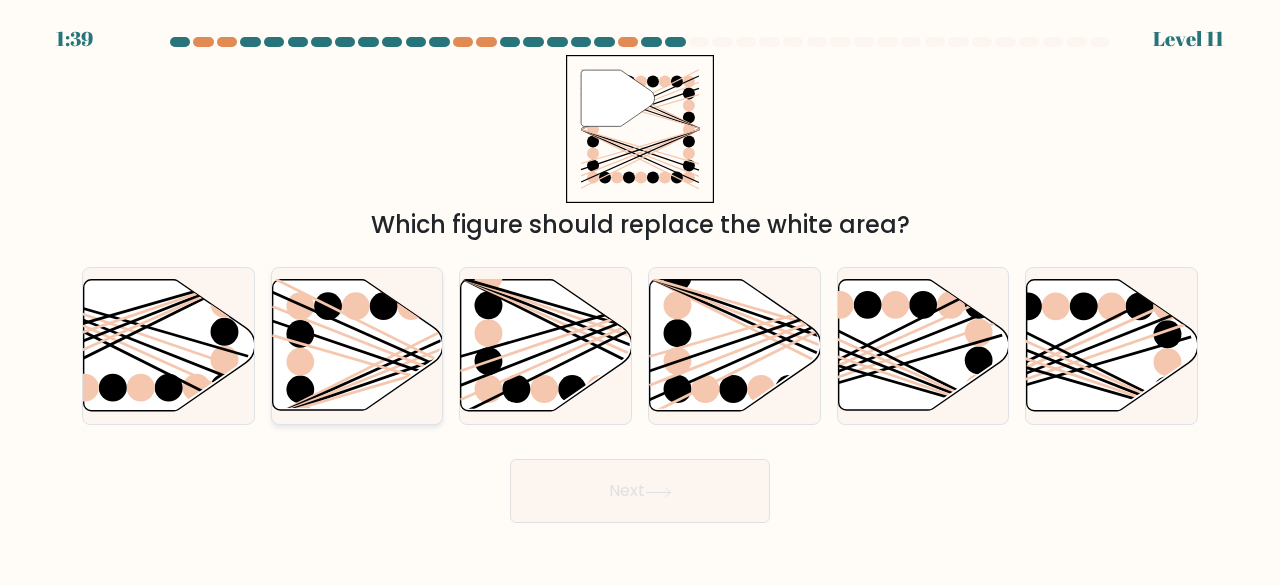 click 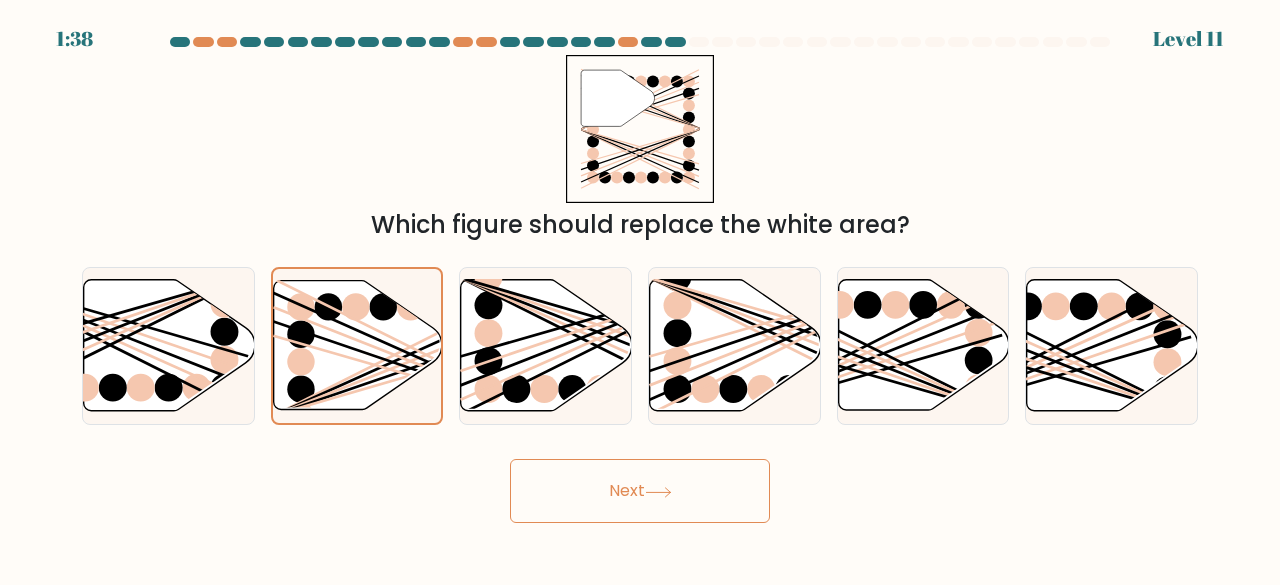click on "Next" at bounding box center (640, 491) 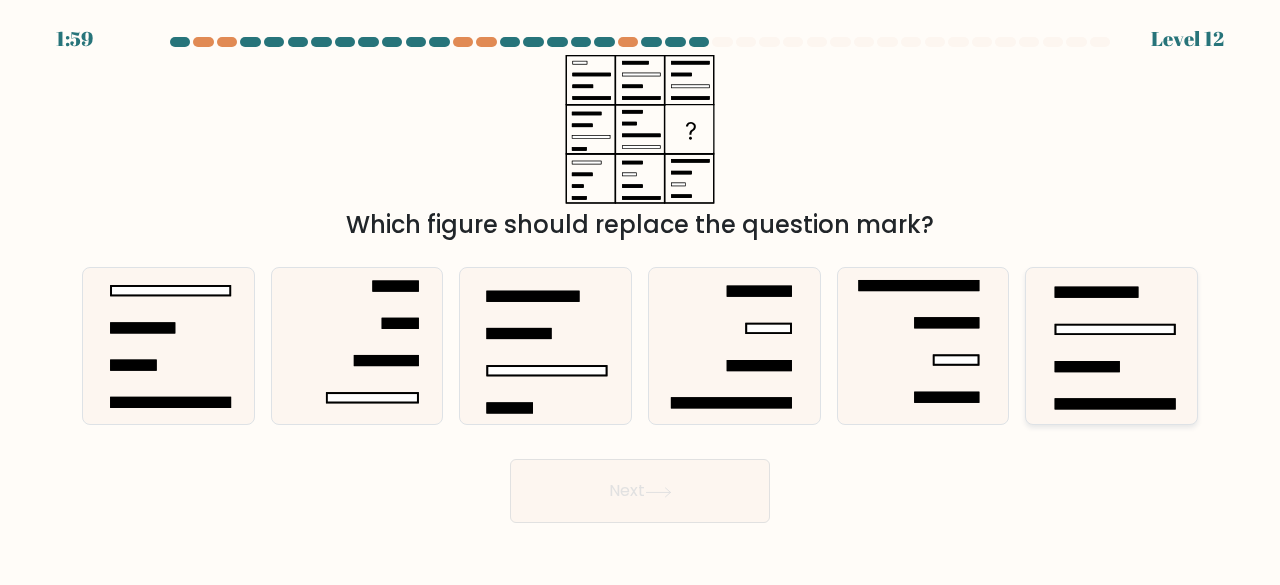 click 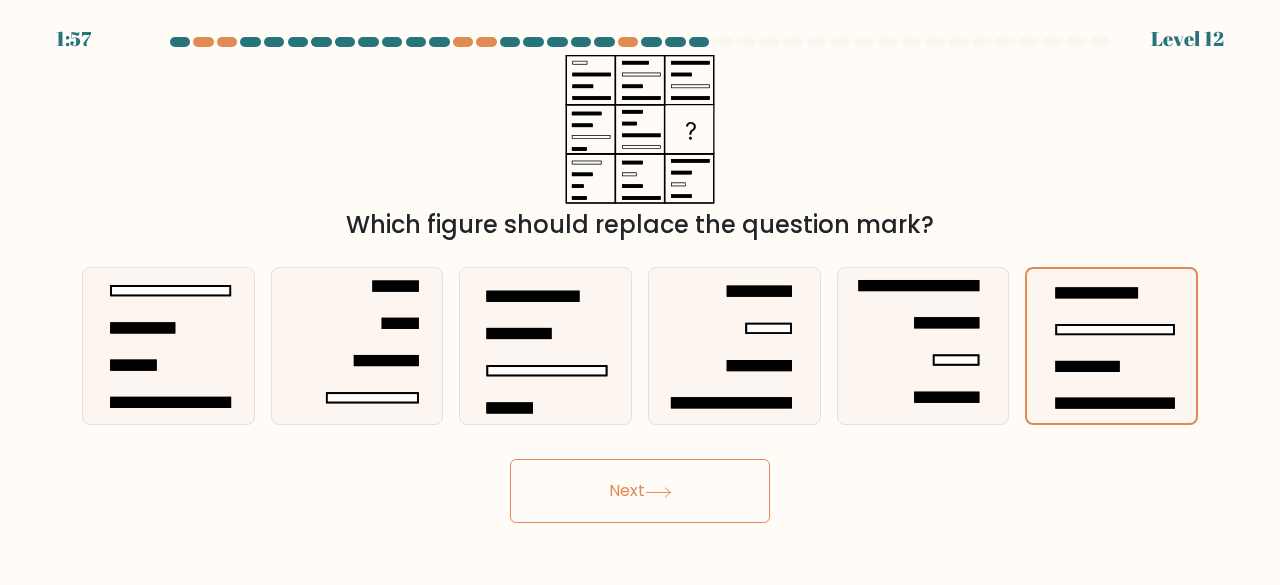 click on "Next" at bounding box center (640, 491) 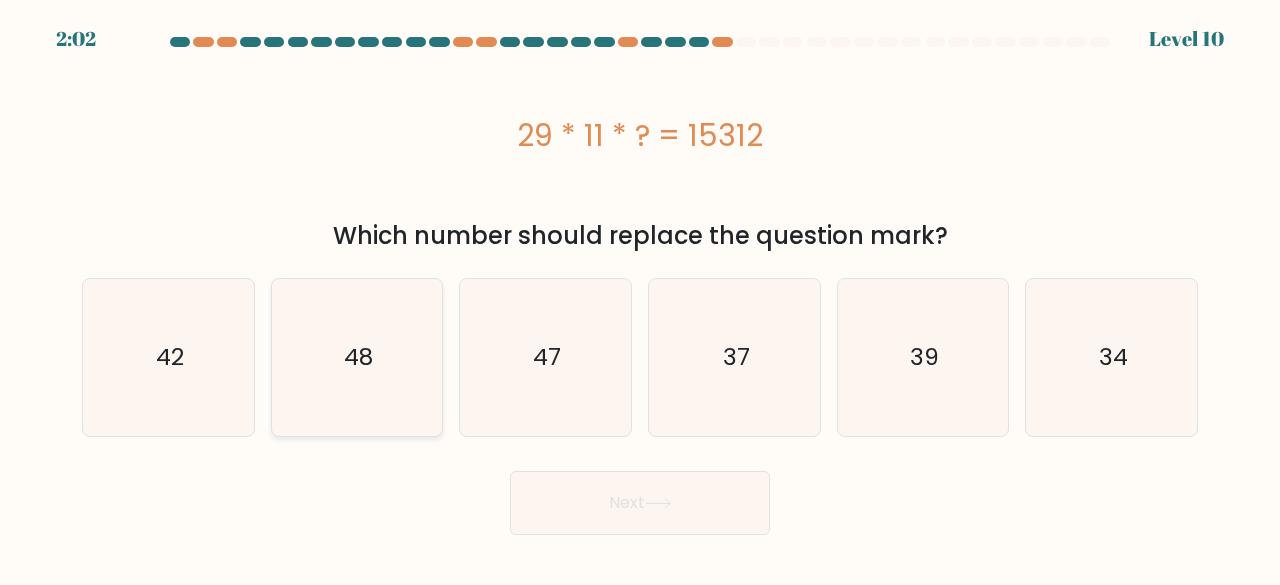 drag, startPoint x: 394, startPoint y: 359, endPoint x: 400, endPoint y: 368, distance: 10.816654 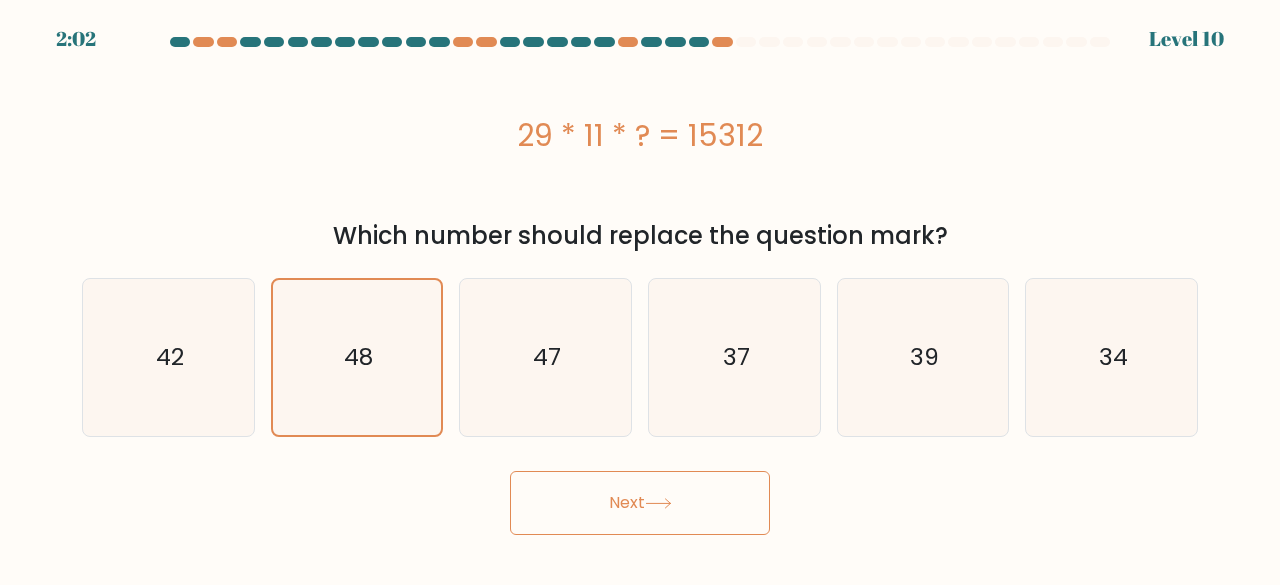 click on "Next" at bounding box center (640, 503) 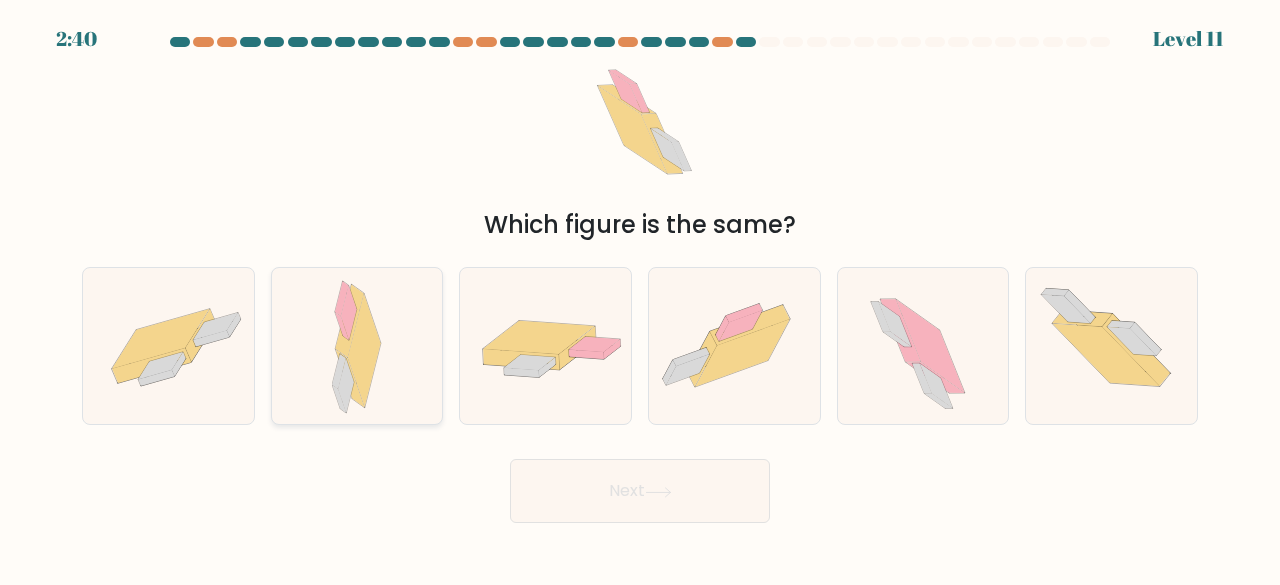 click at bounding box center (357, 346) 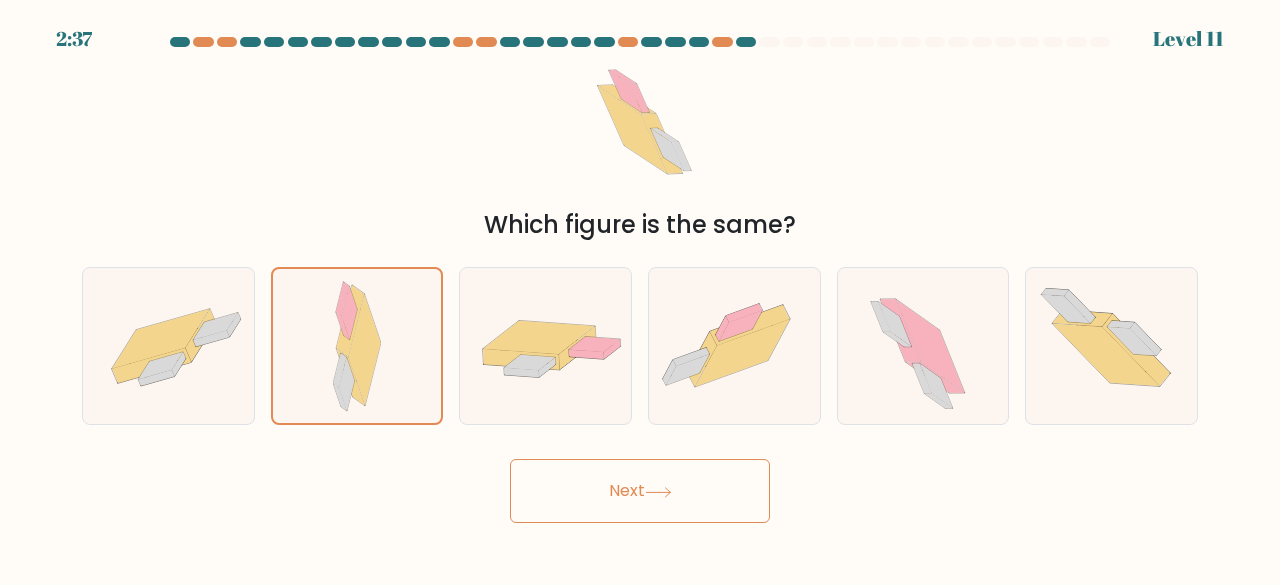 click on "Next" at bounding box center [640, 491] 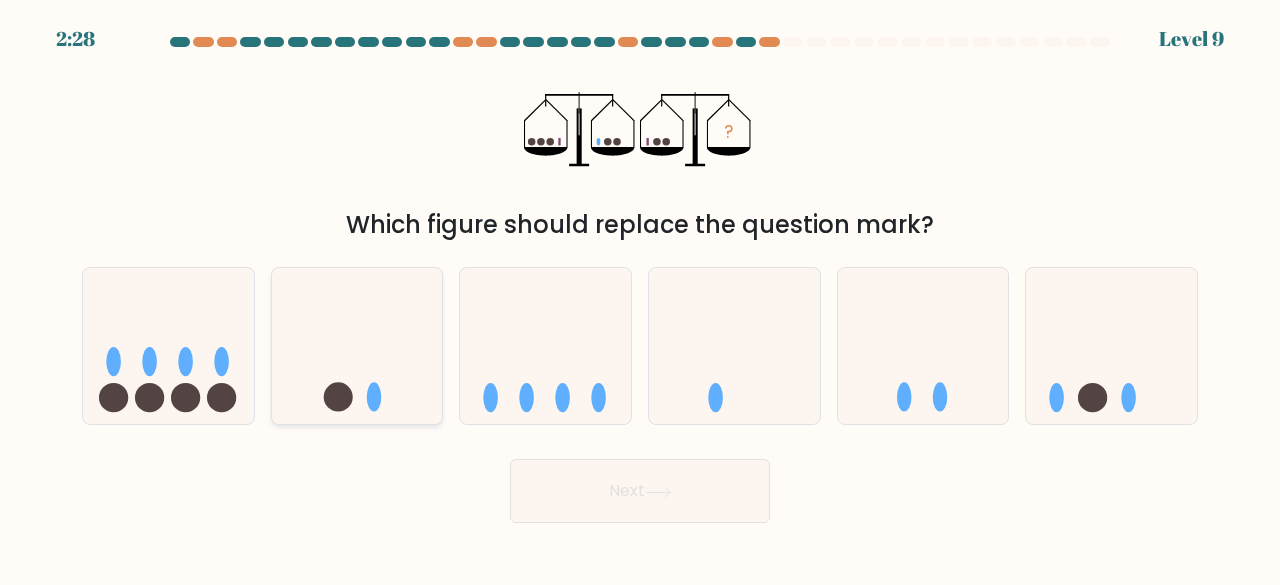 click 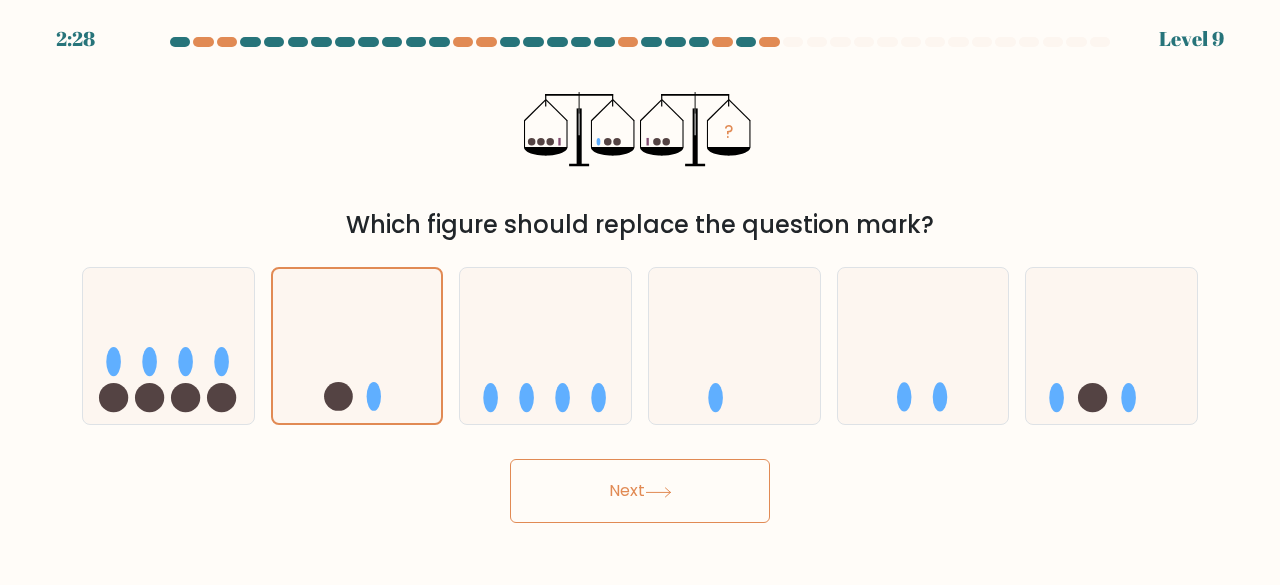 click on "Next" at bounding box center [640, 491] 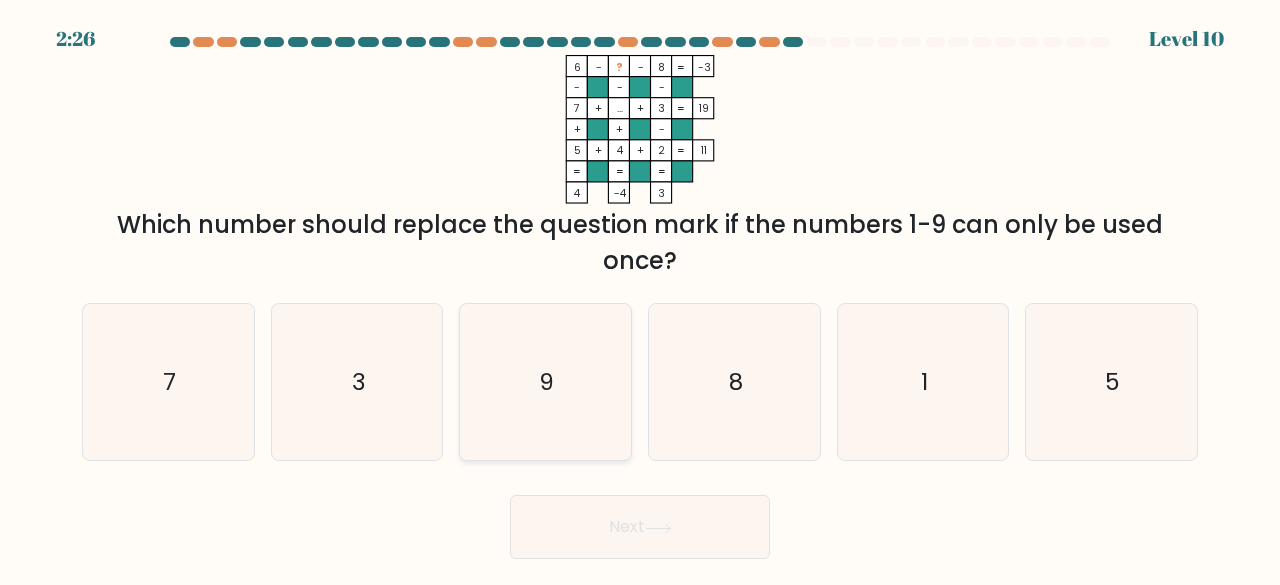 click on "9" 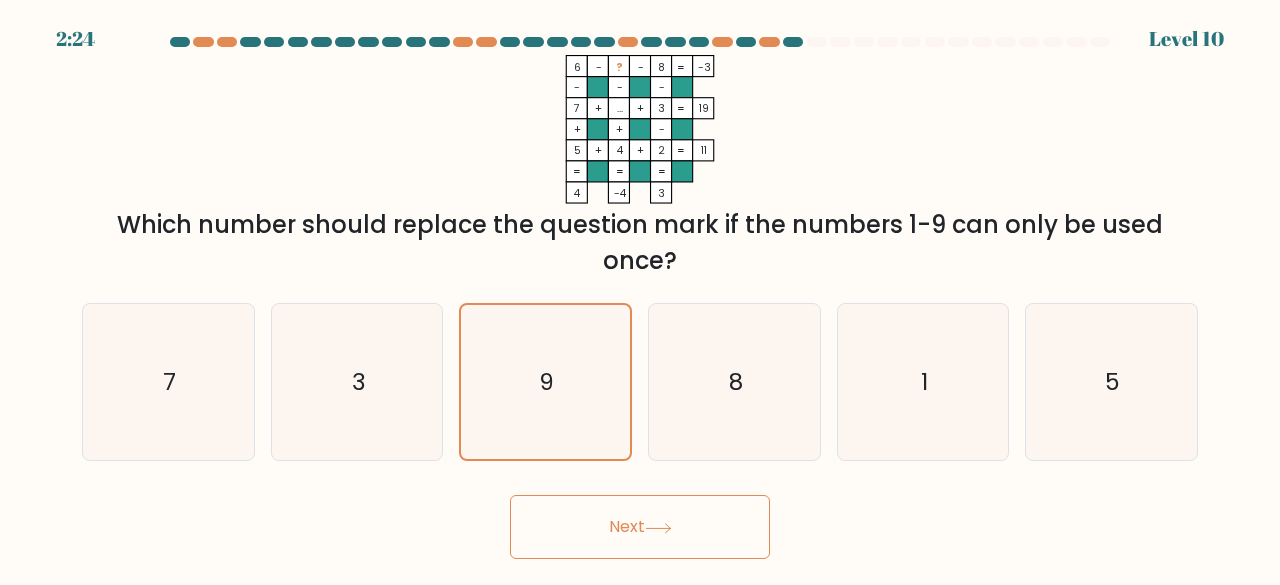 click on "Next" at bounding box center [640, 527] 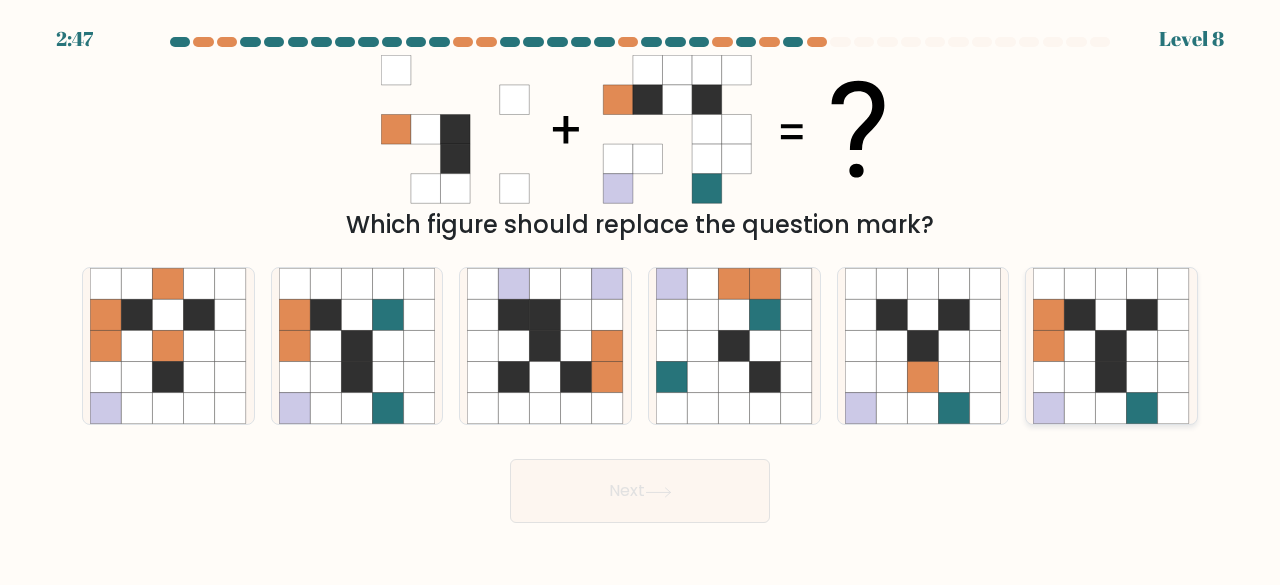 click 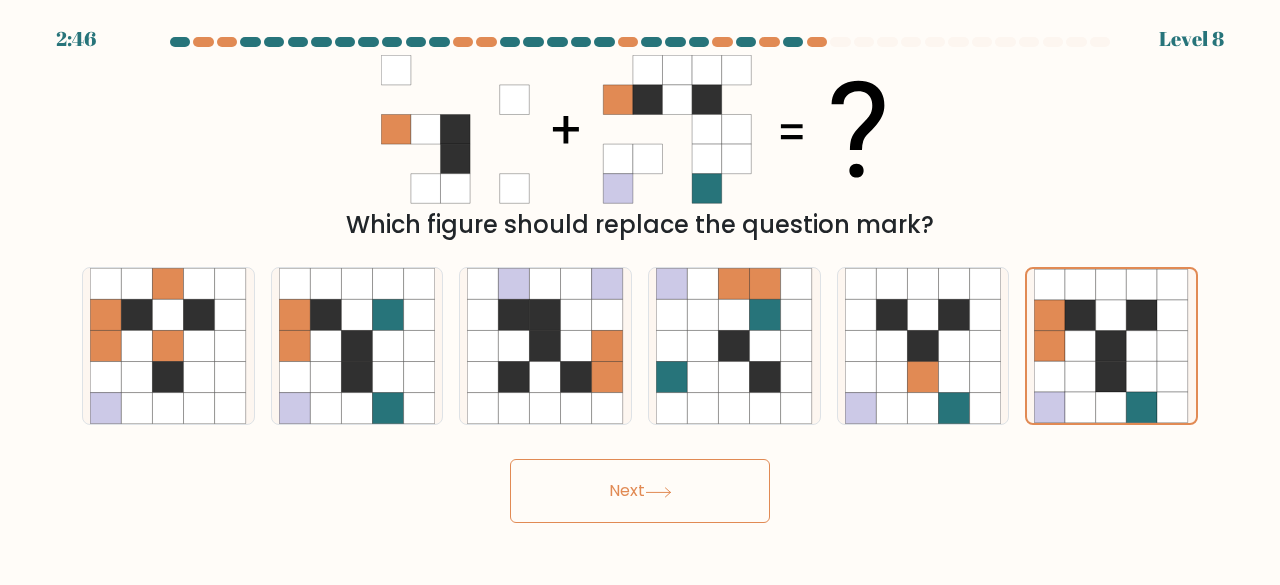 click 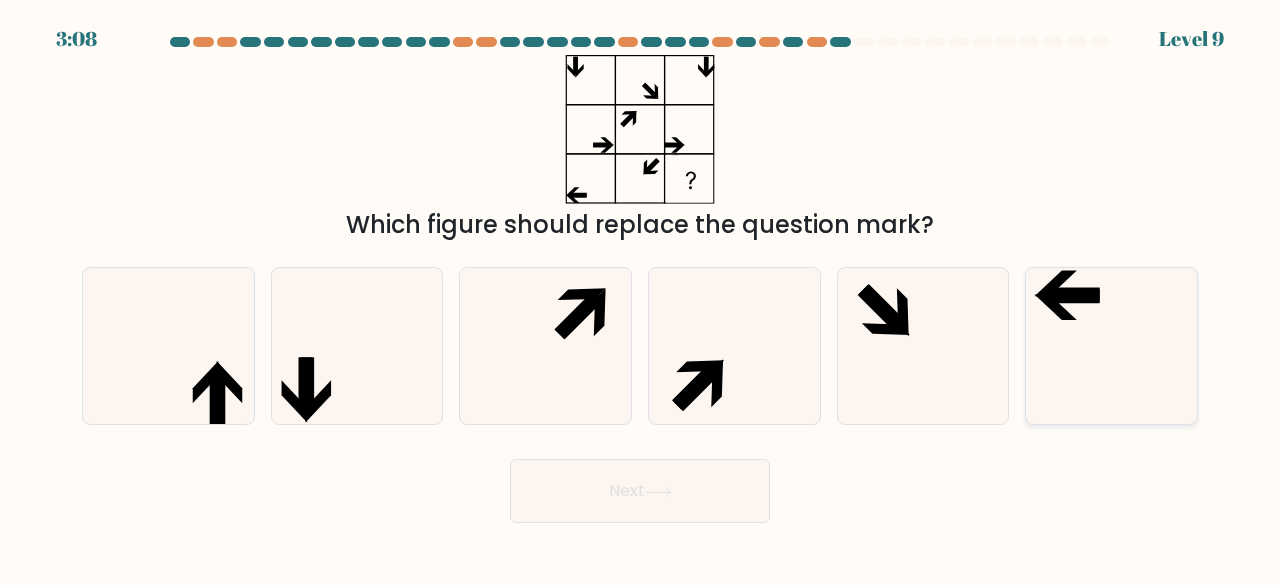 click 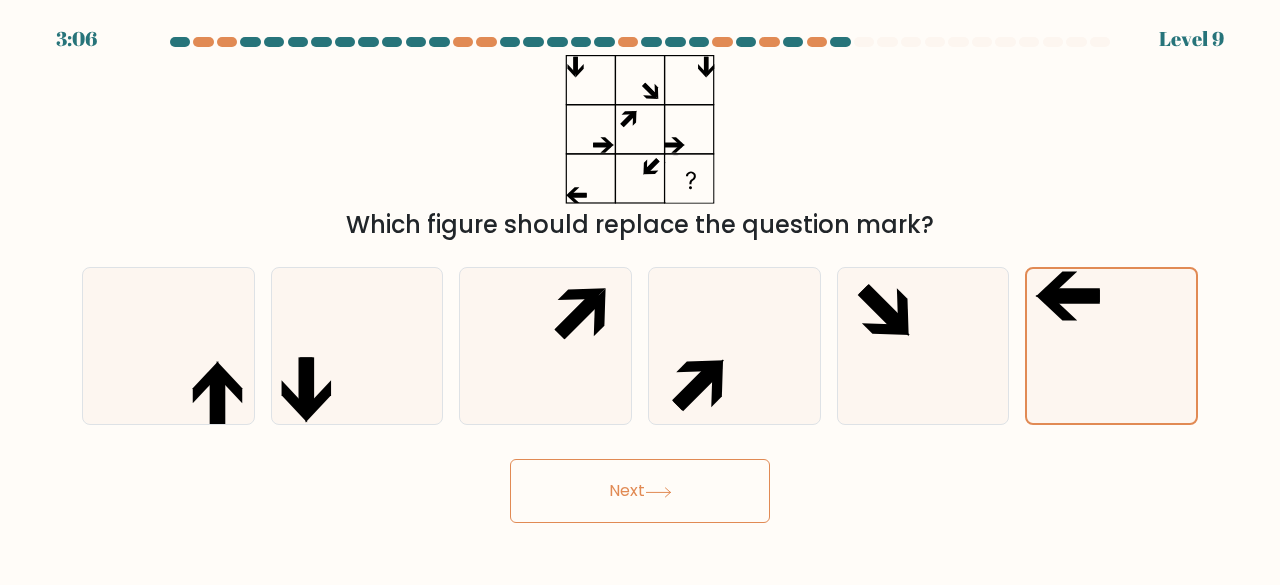 click 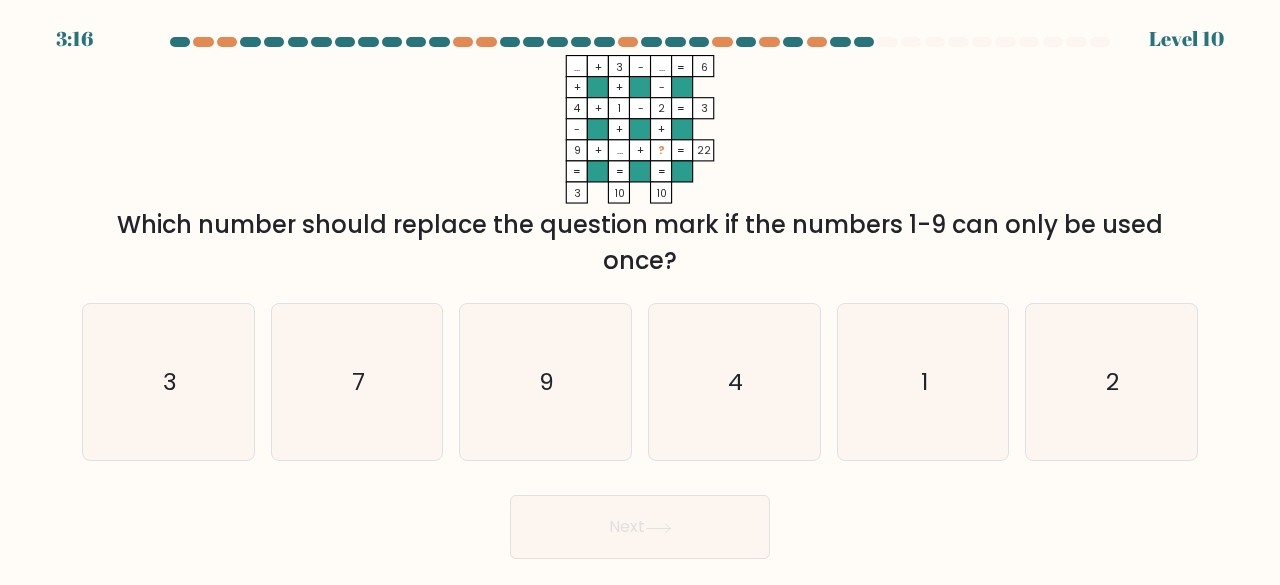 click 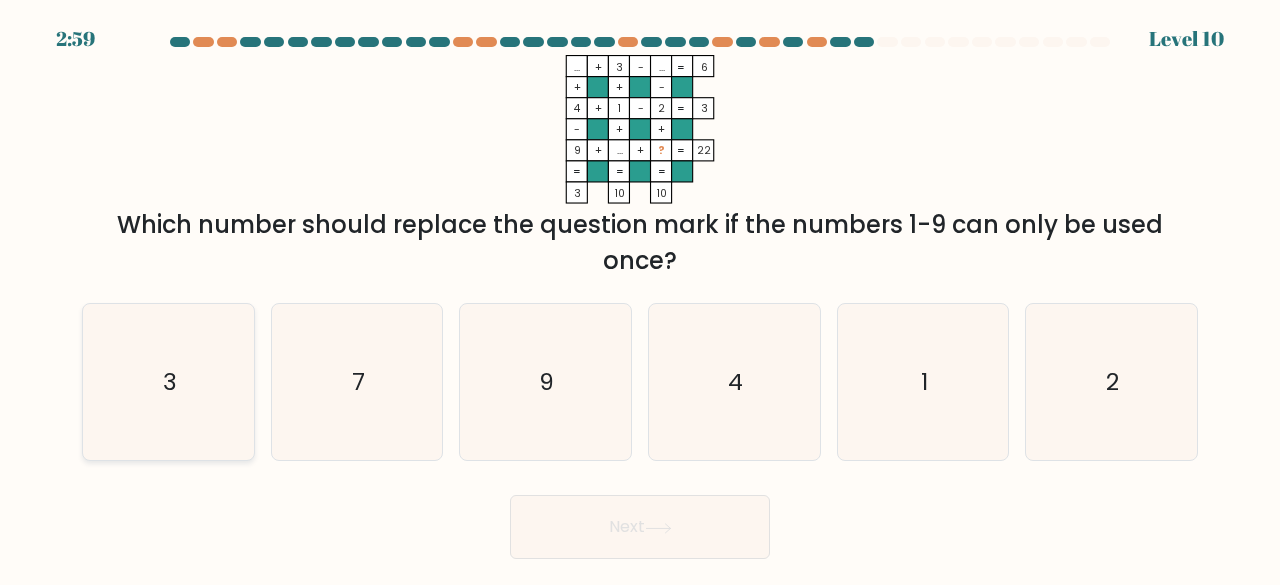 click on "3" 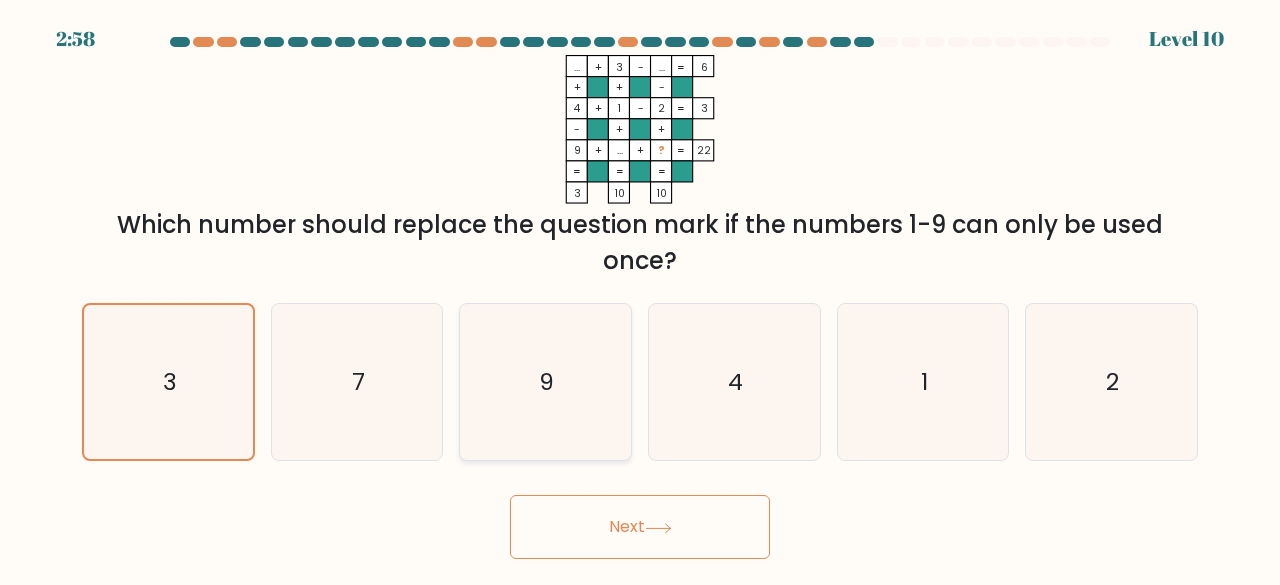 click on "9" 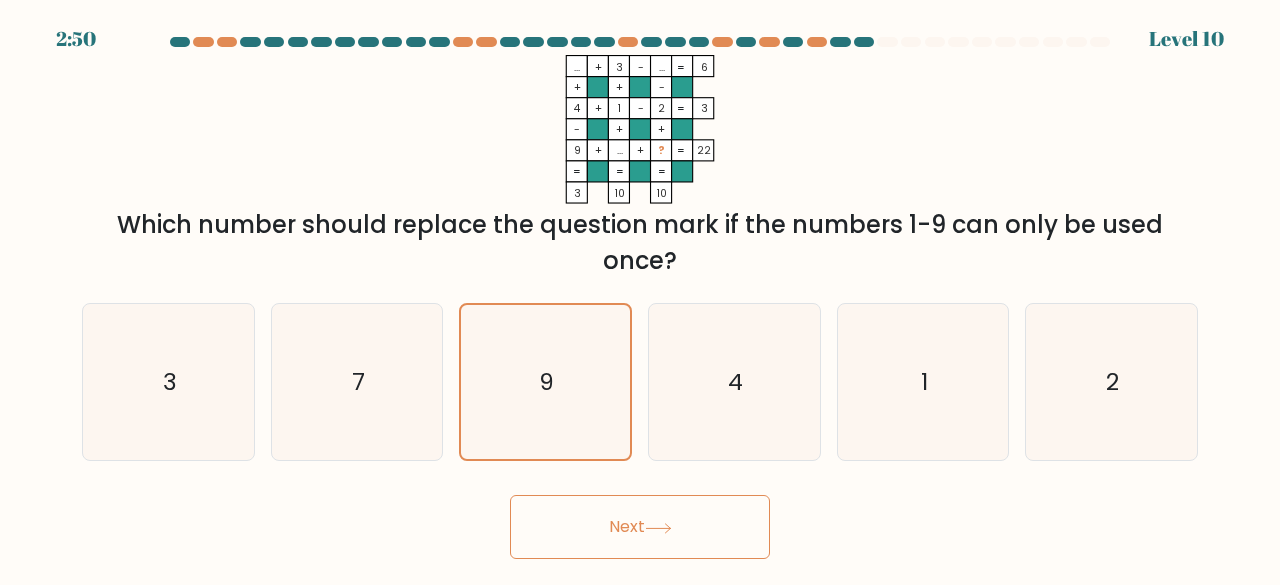 click on "Next" at bounding box center (640, 527) 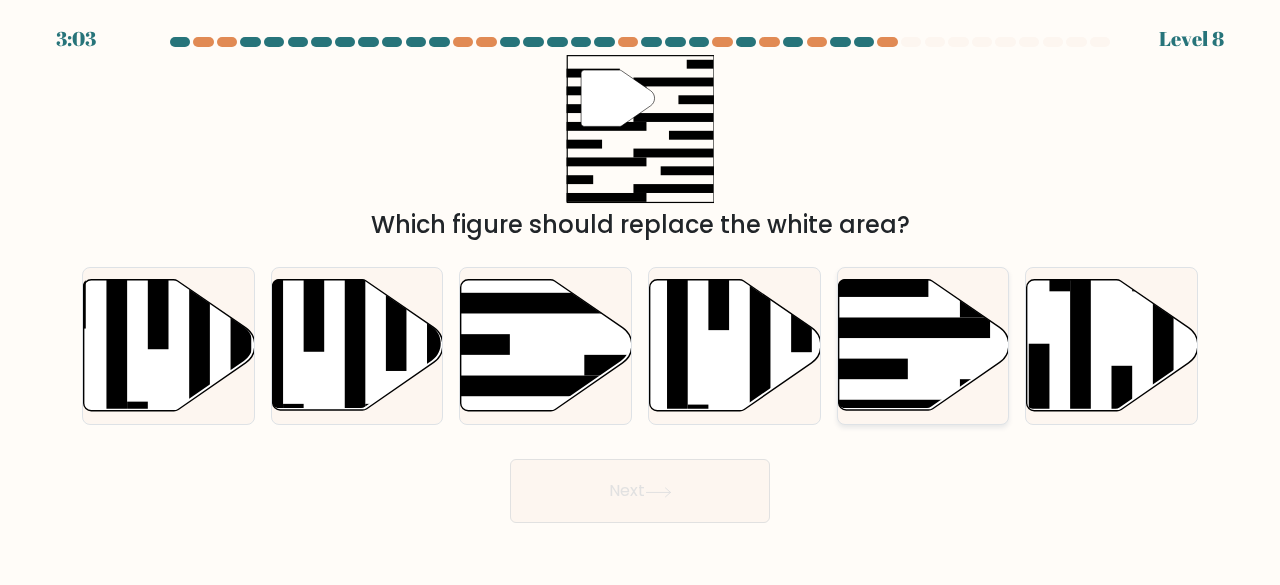 click 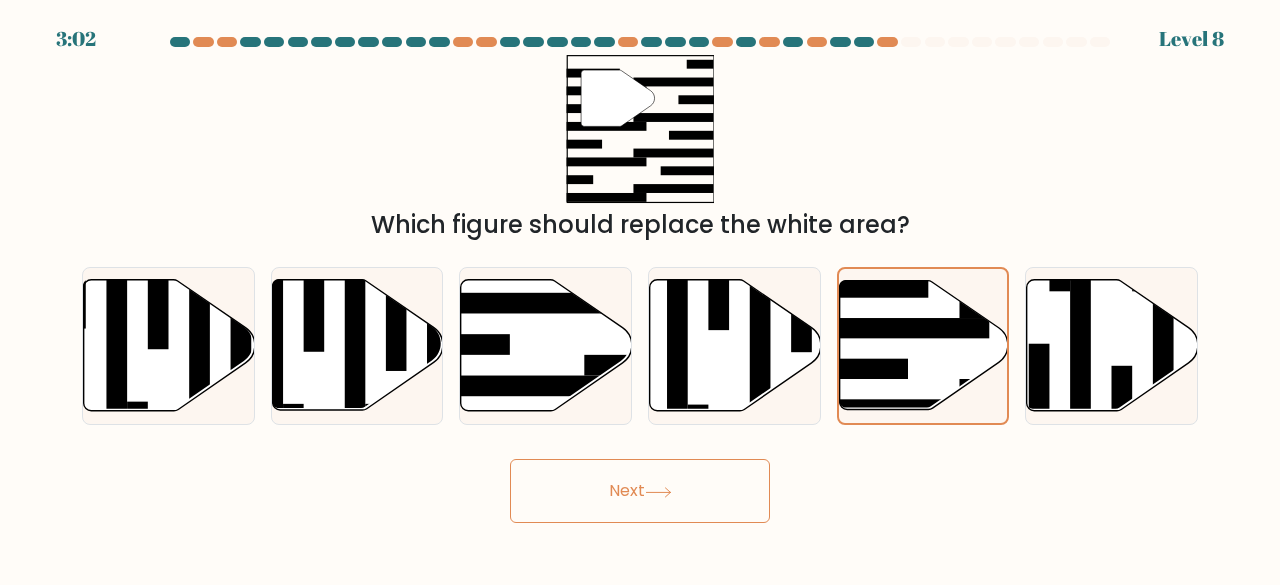 click on "Next" at bounding box center (640, 491) 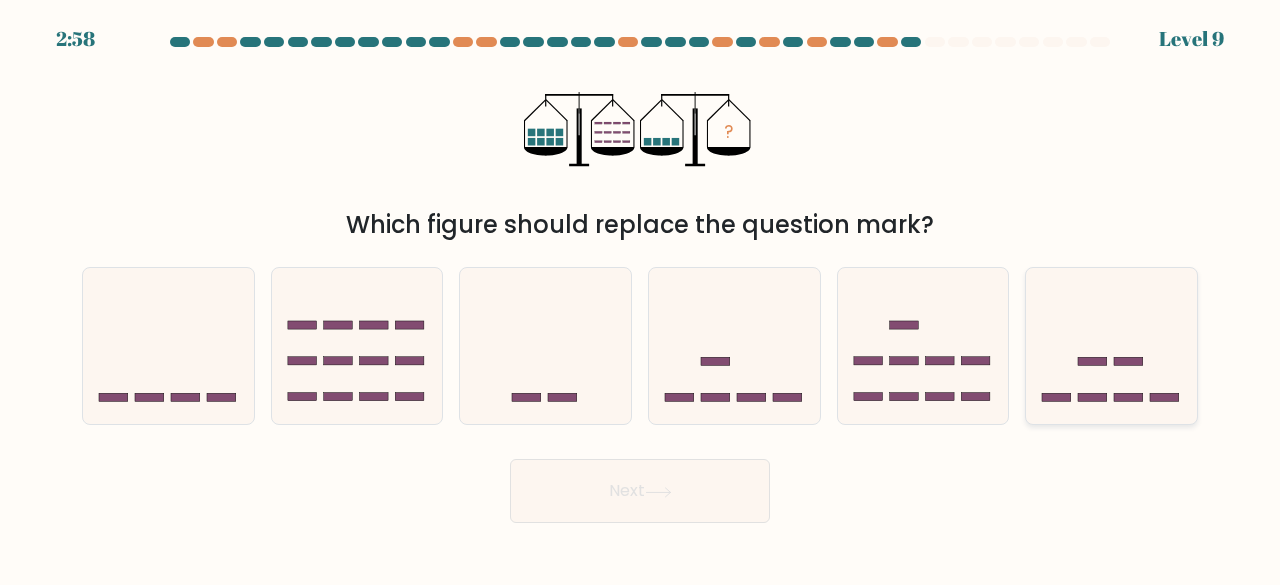 click 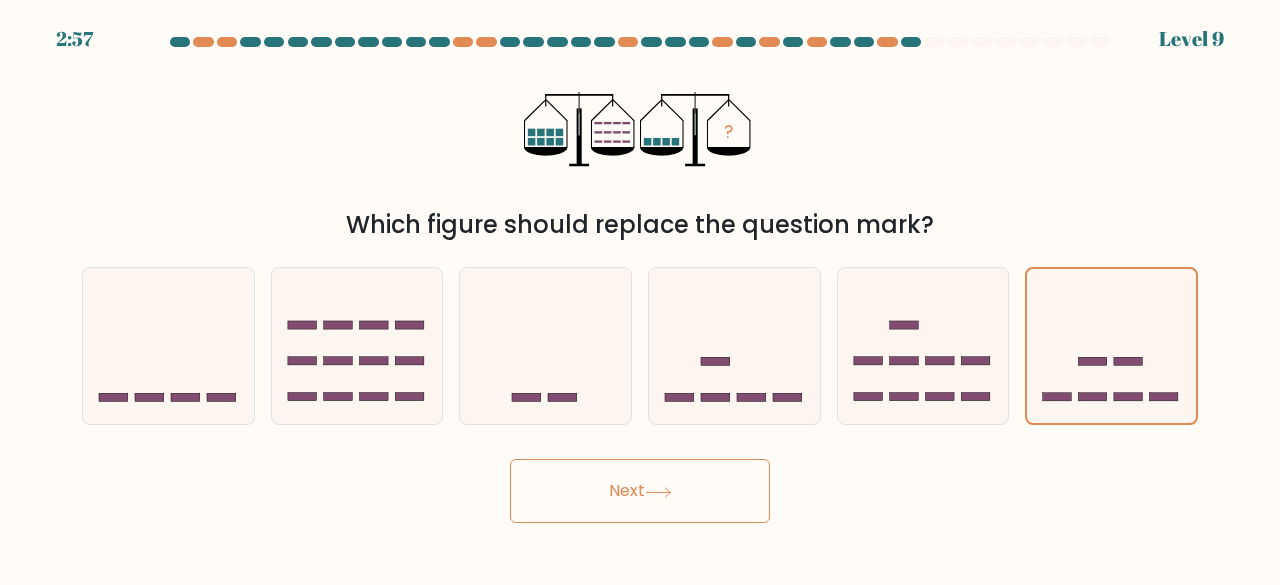 click on "Next" at bounding box center [640, 491] 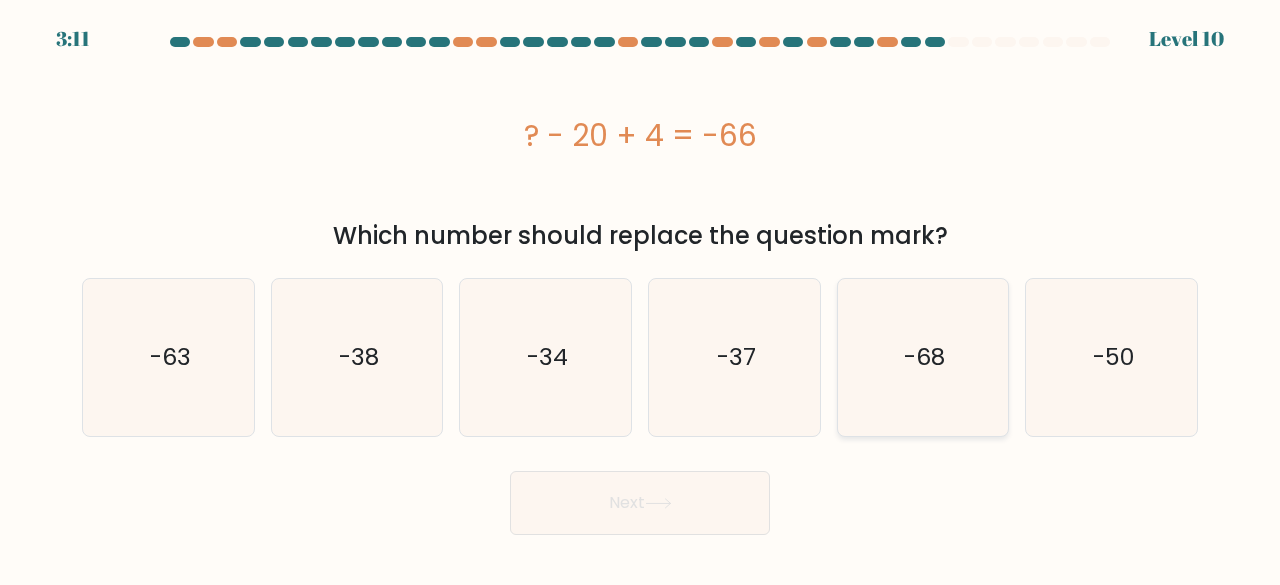 click on "-68" 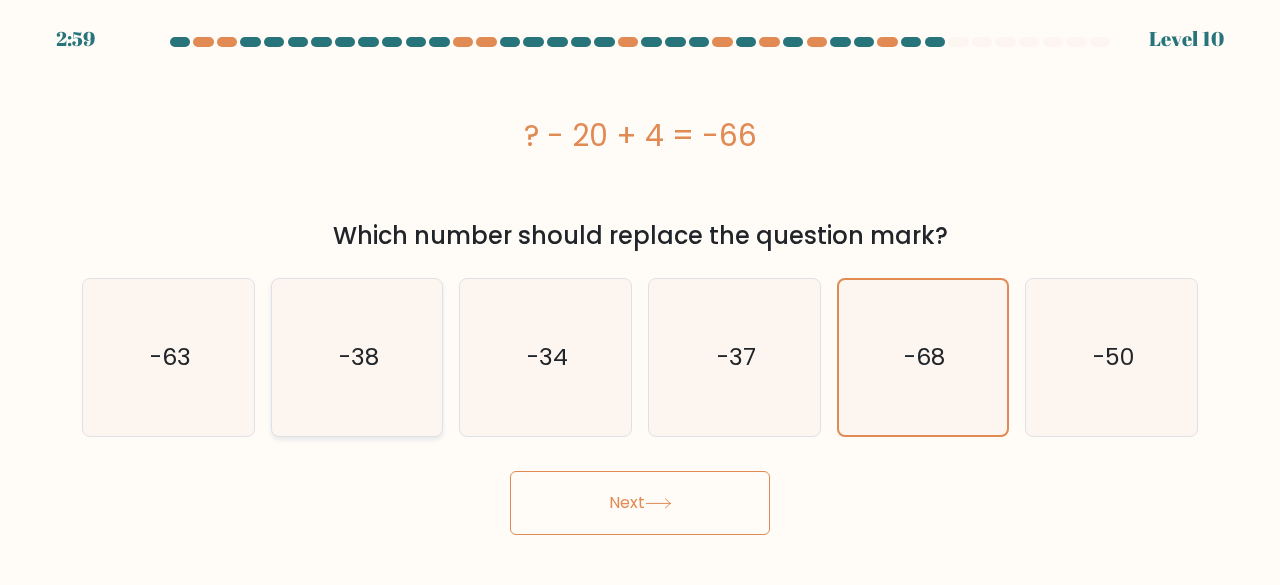 click on "-38" 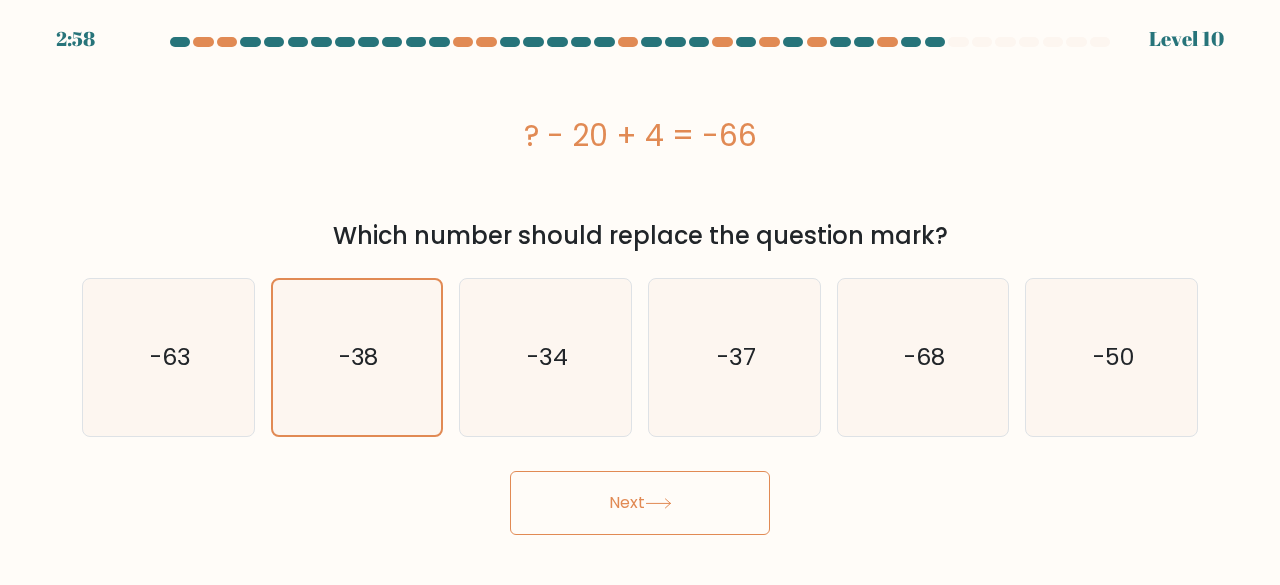 click on "Next" at bounding box center (640, 503) 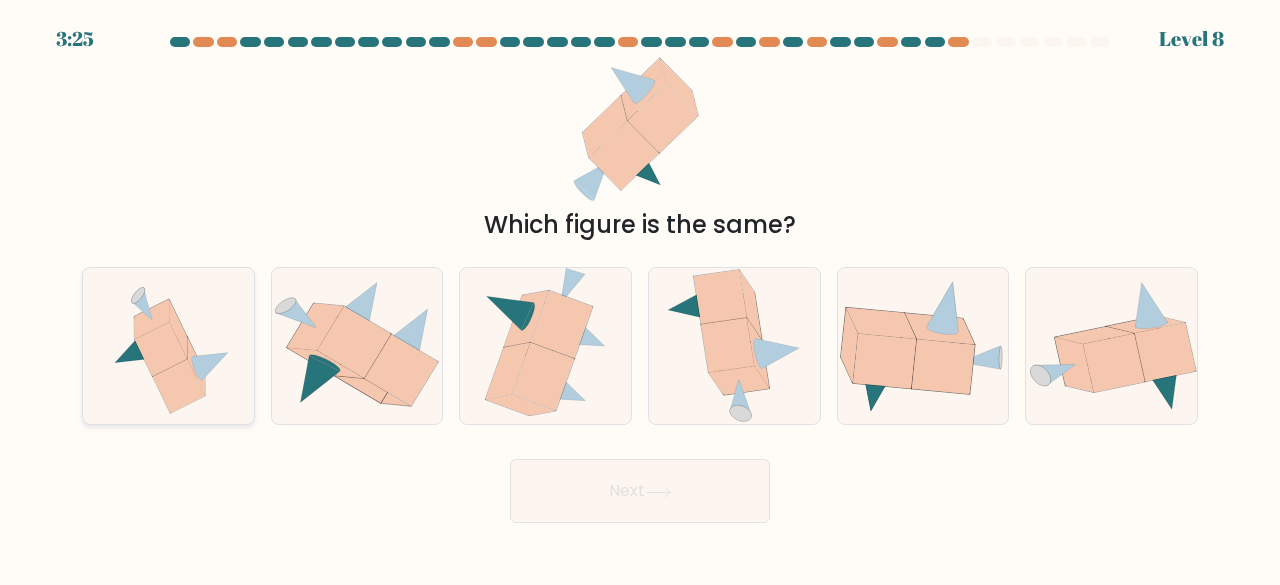 click 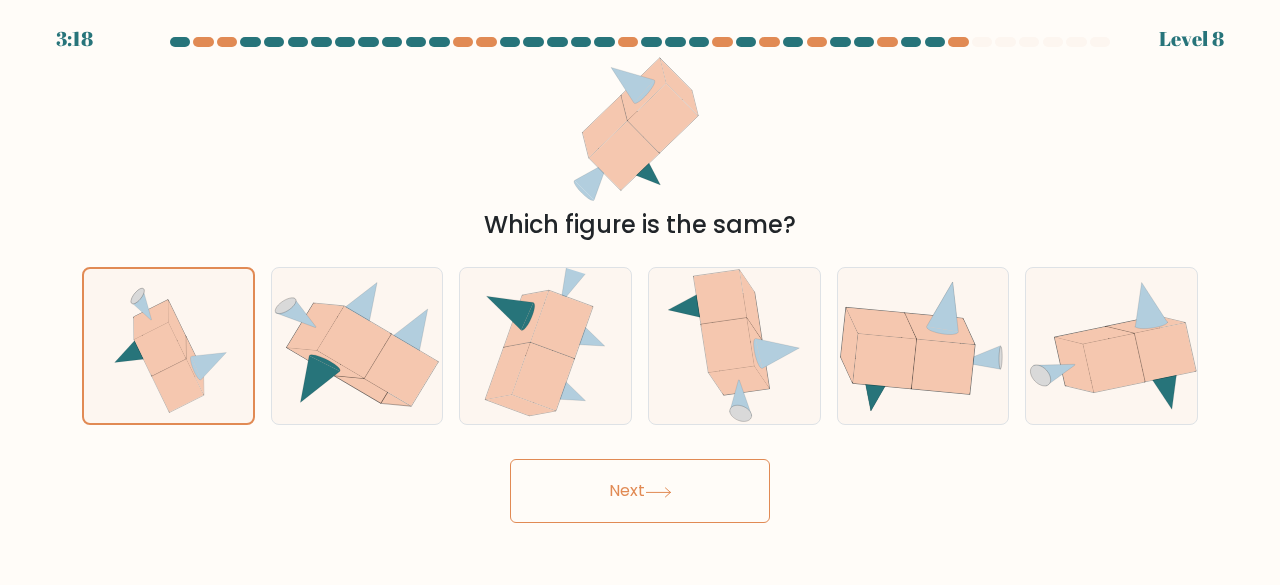 click 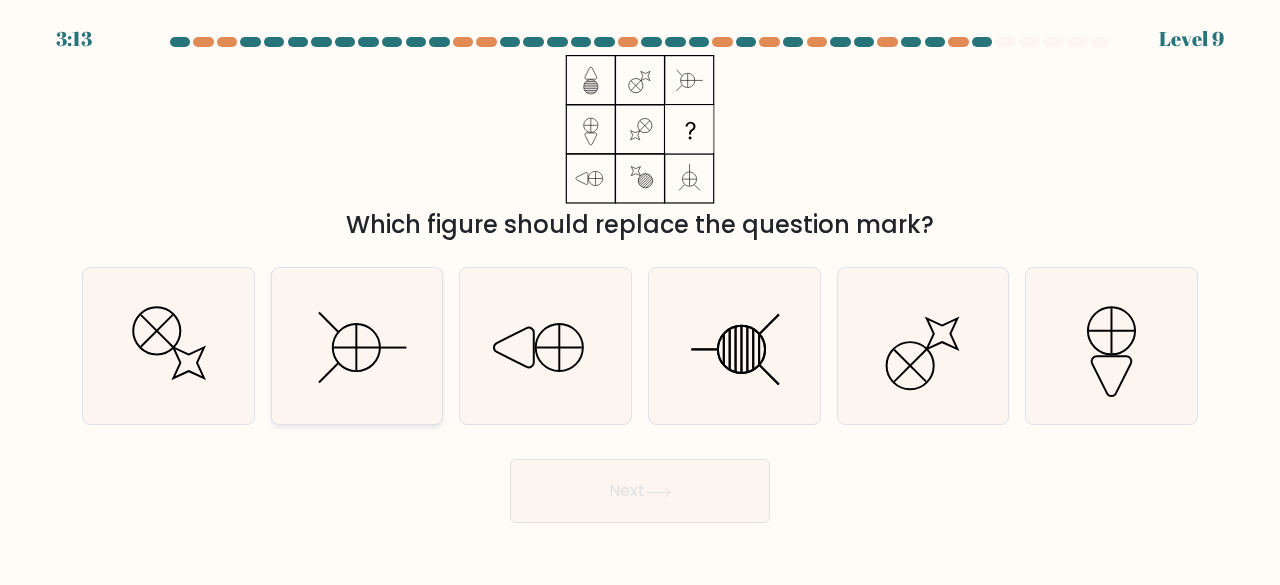 click 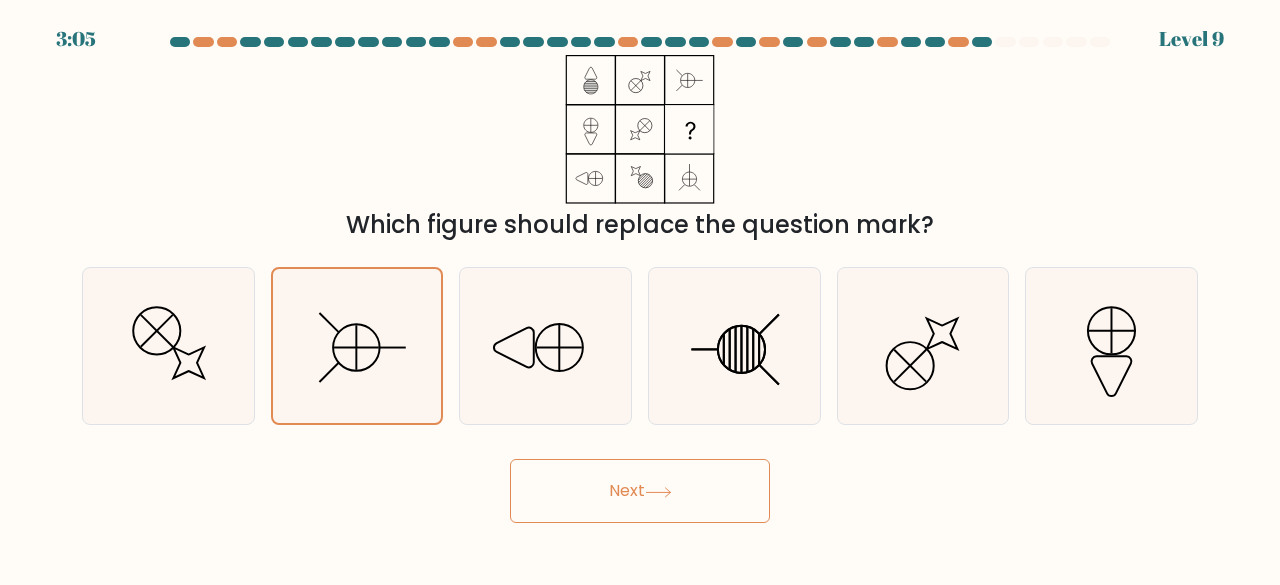 click on "Next" at bounding box center [640, 491] 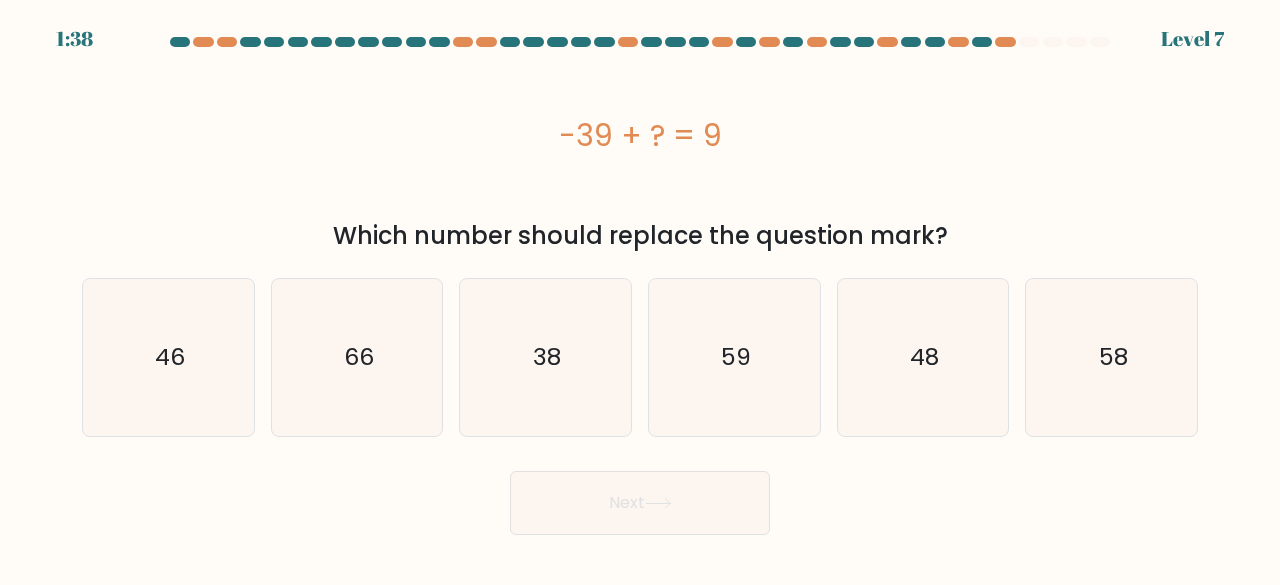 type 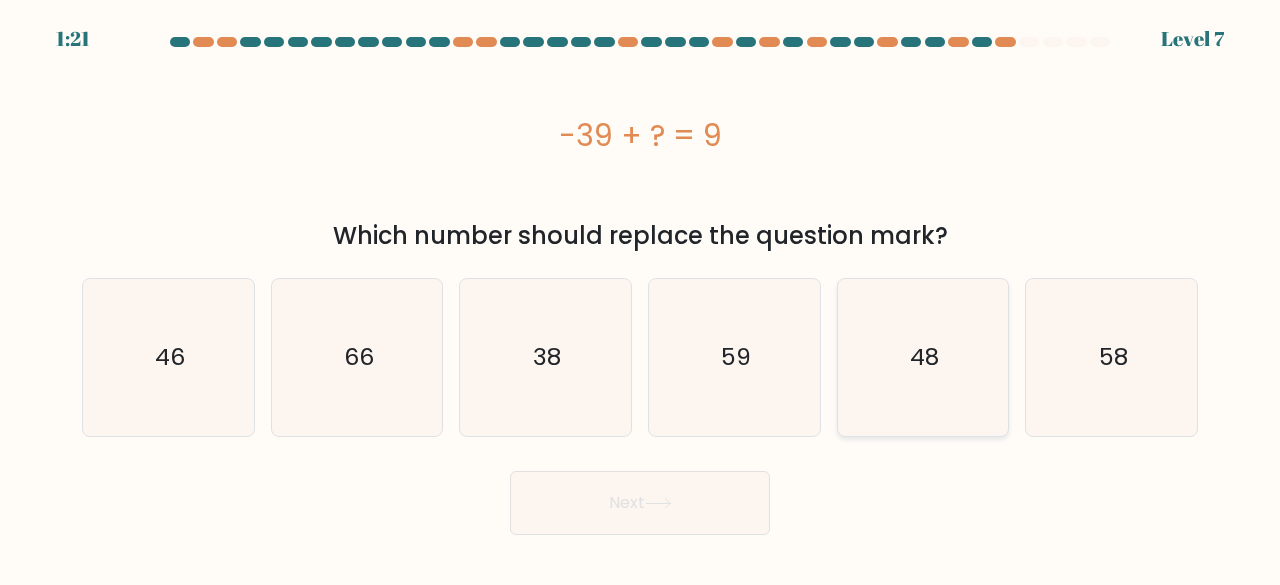 click on "48" 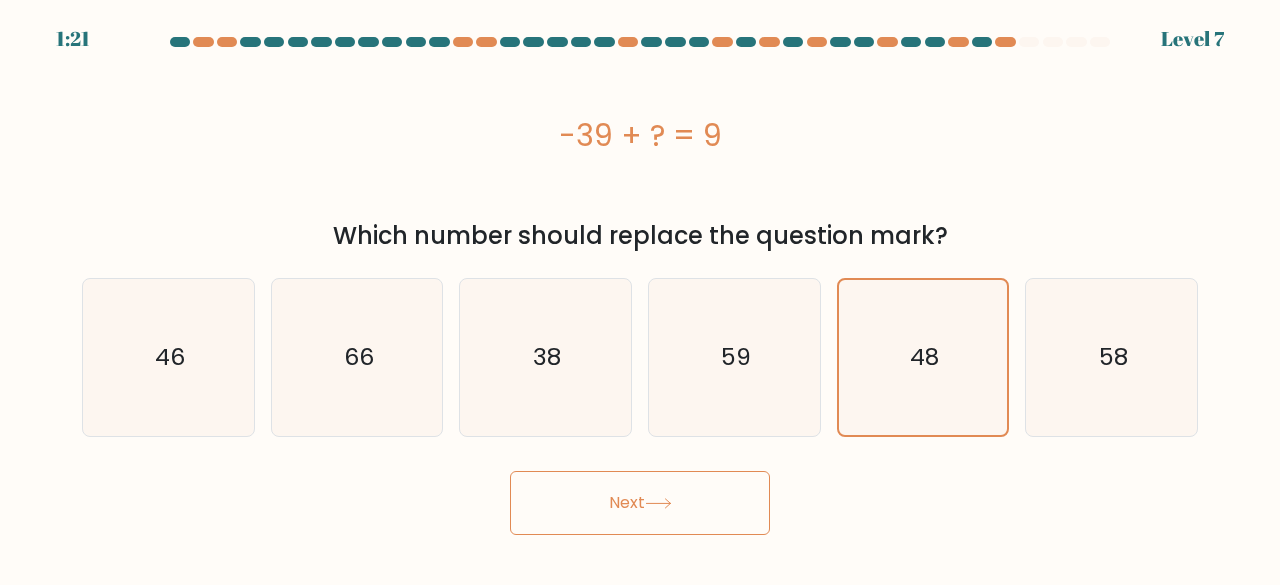 click 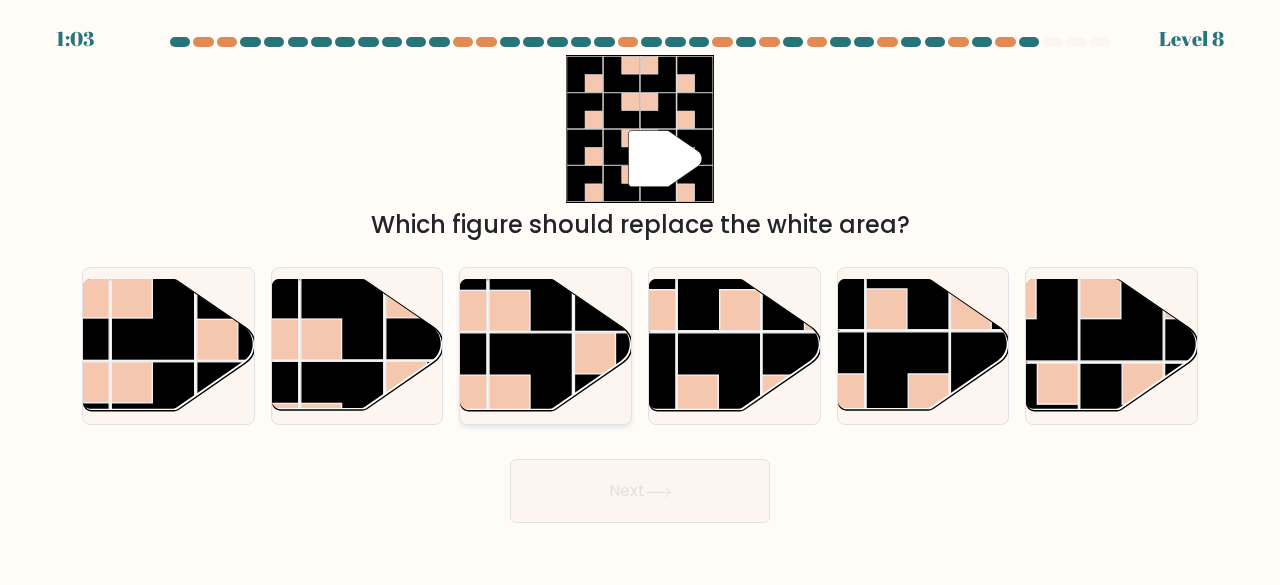 click 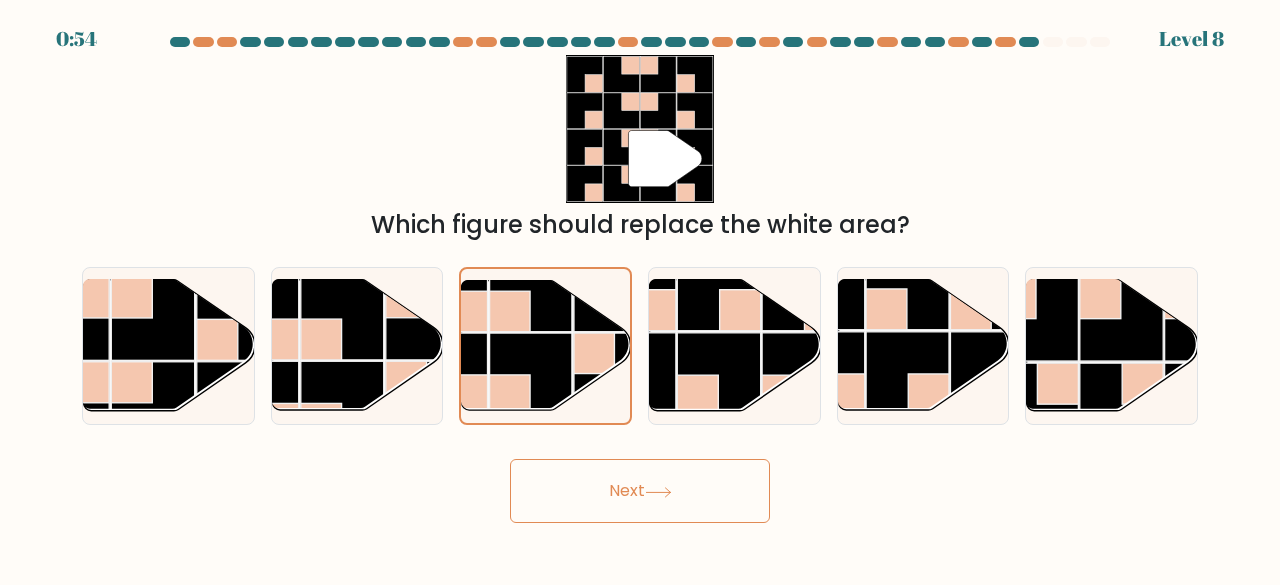 click on "Next" at bounding box center [640, 491] 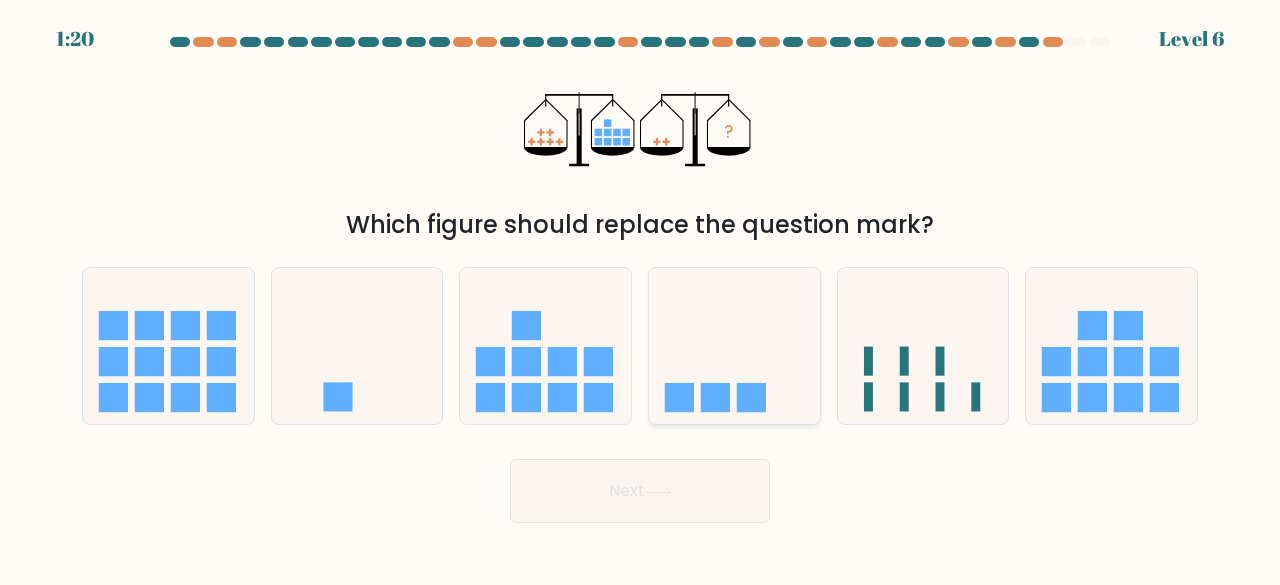 click 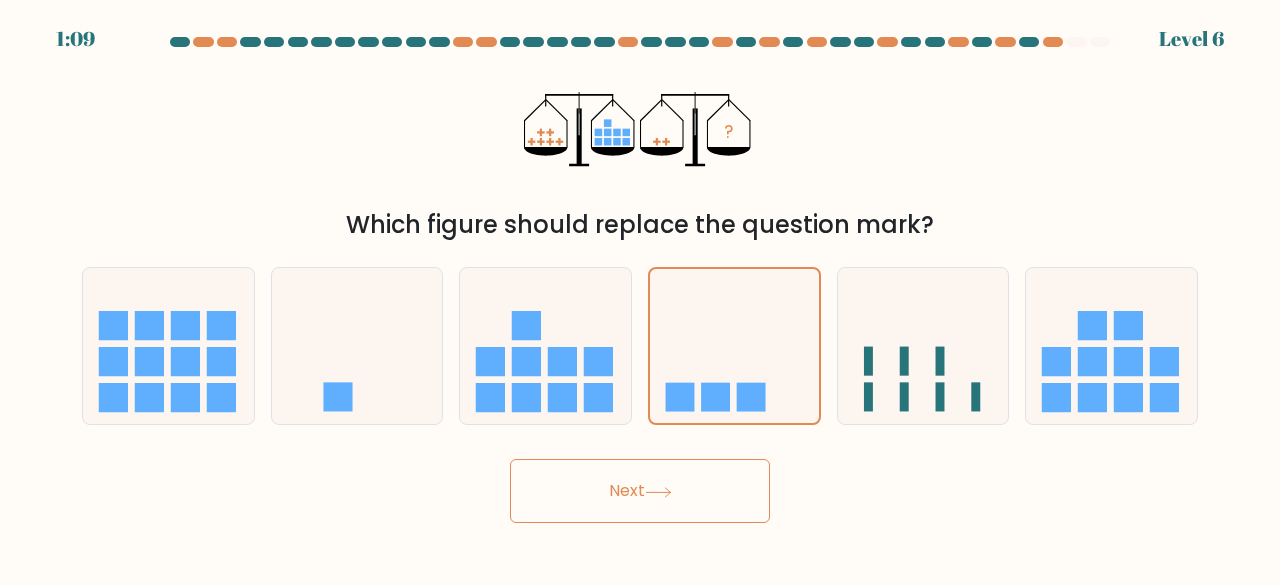 click 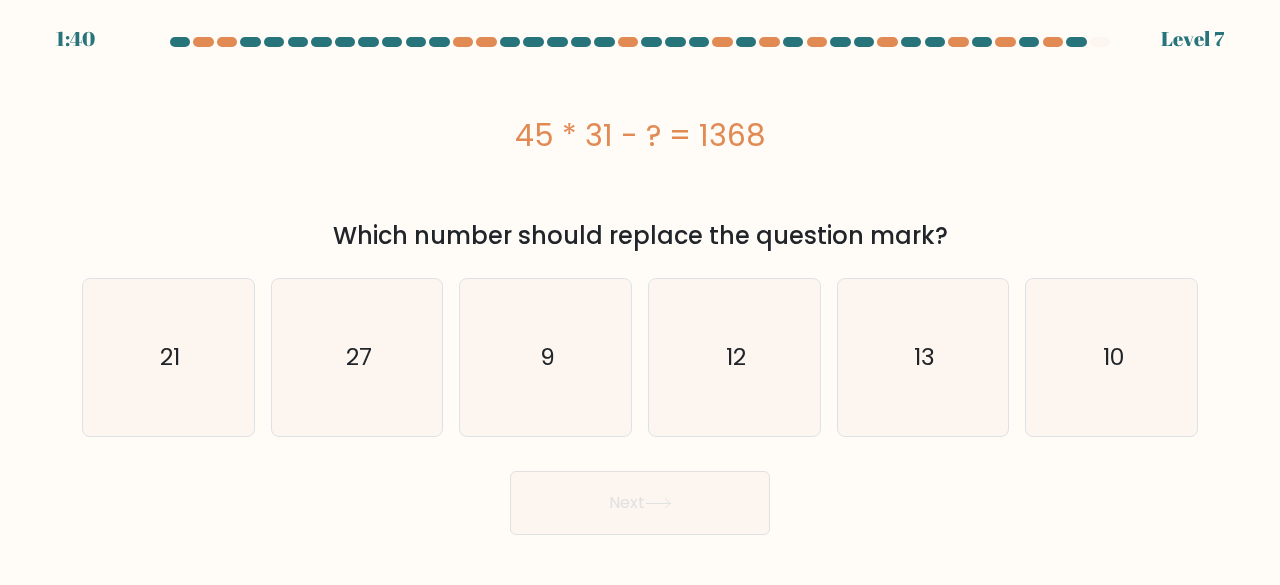 type 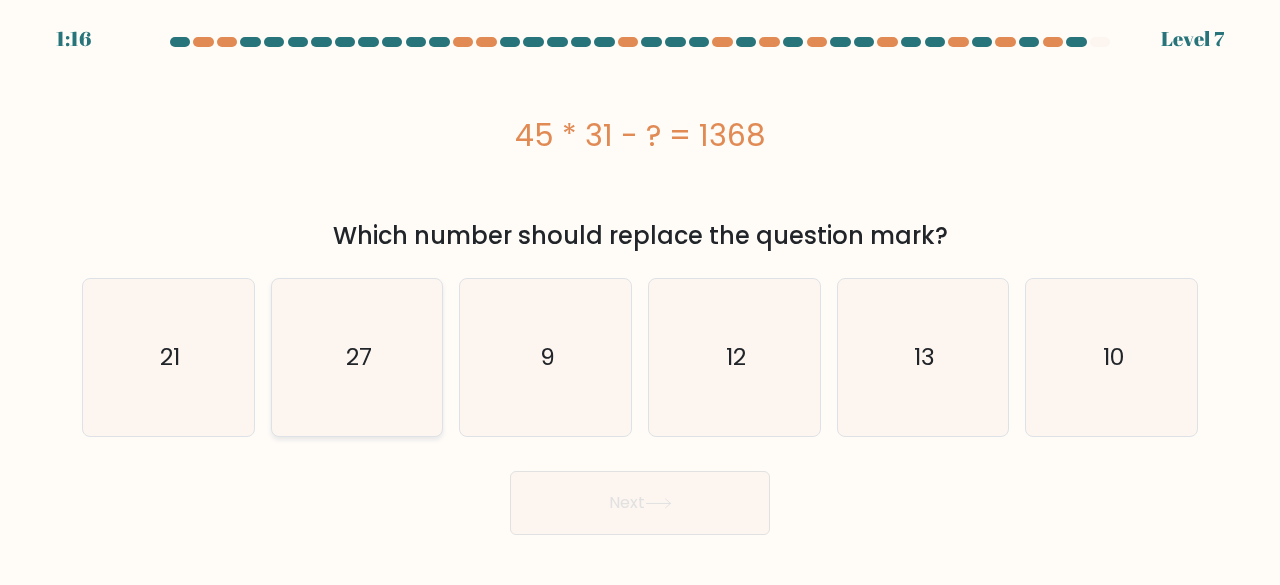 click on "27" 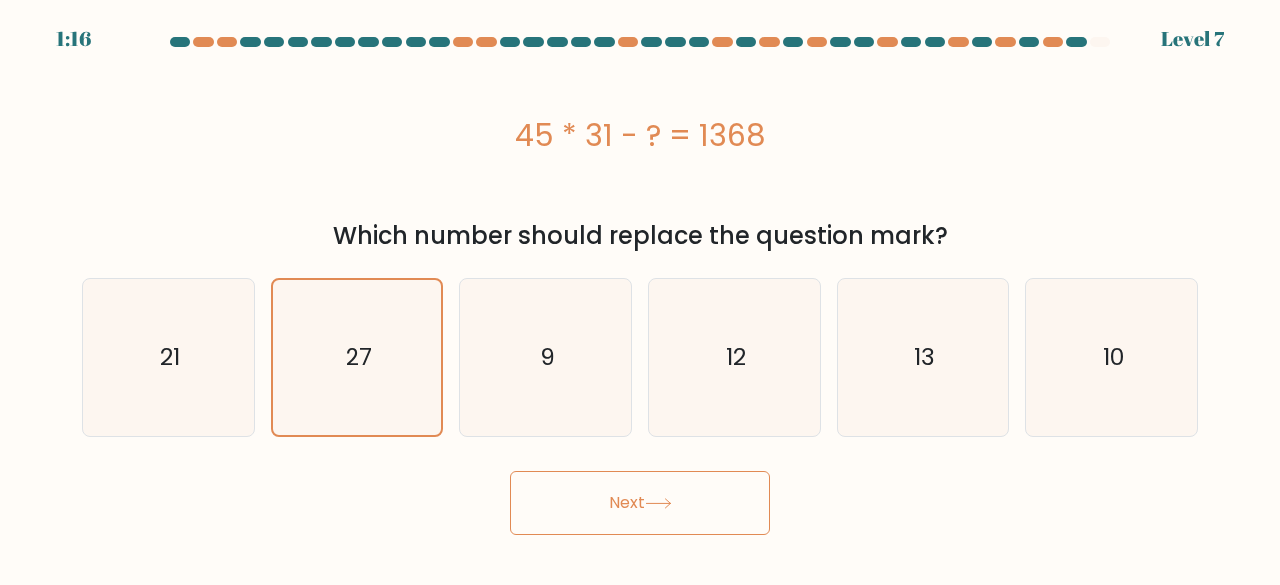 click 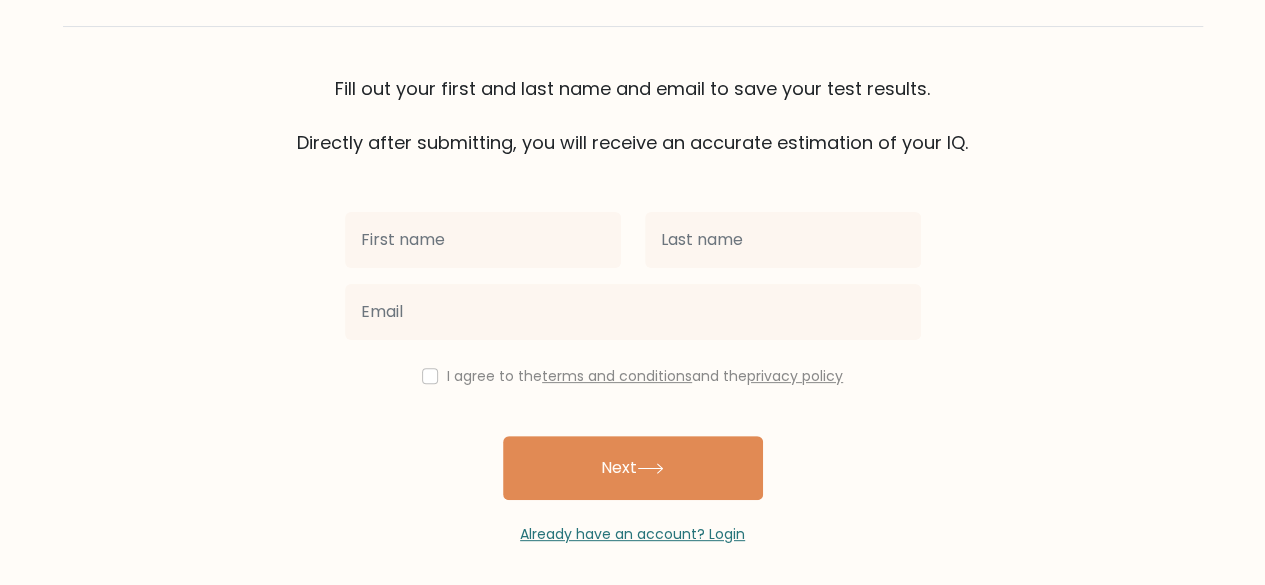scroll, scrollTop: 115, scrollLeft: 0, axis: vertical 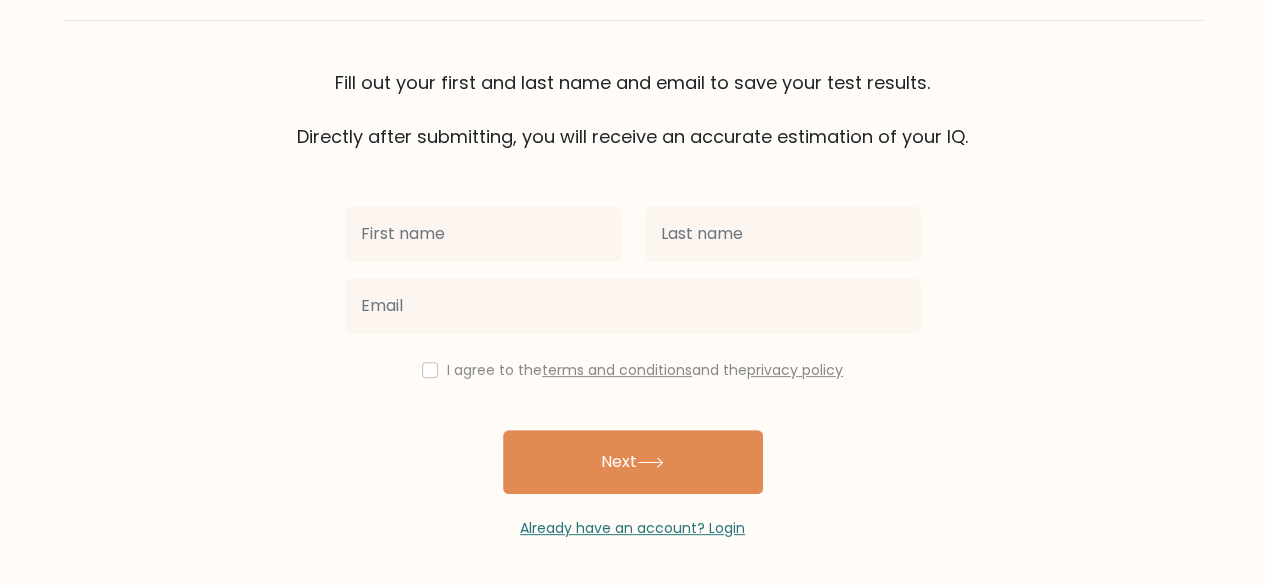 click at bounding box center (483, 234) 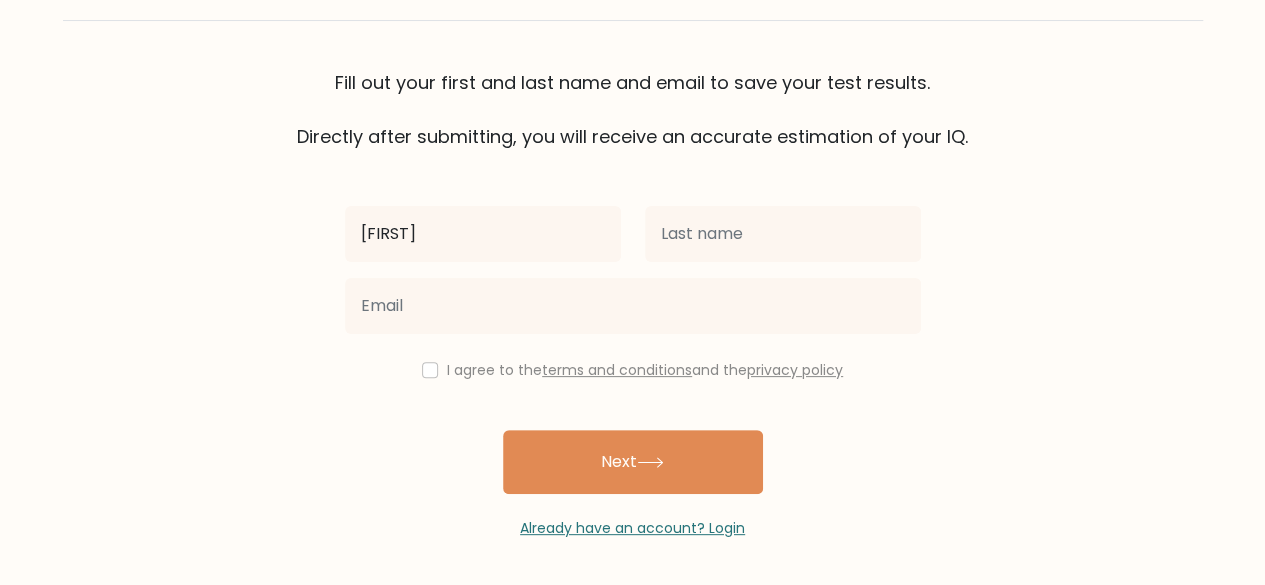 type on "[FIRST]" 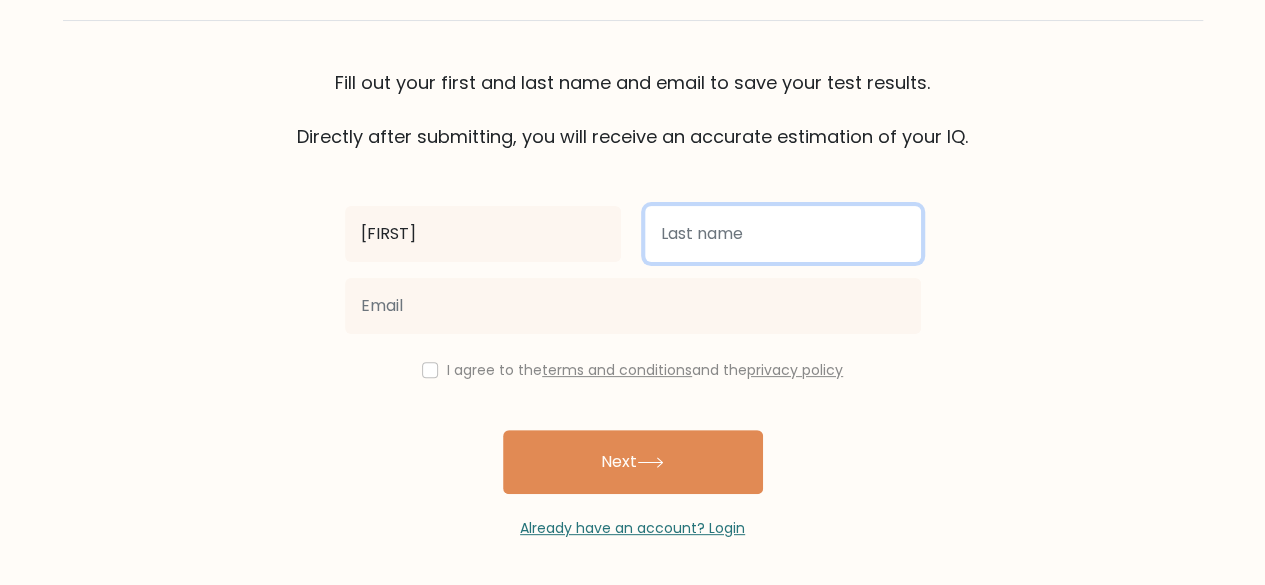 click at bounding box center [783, 234] 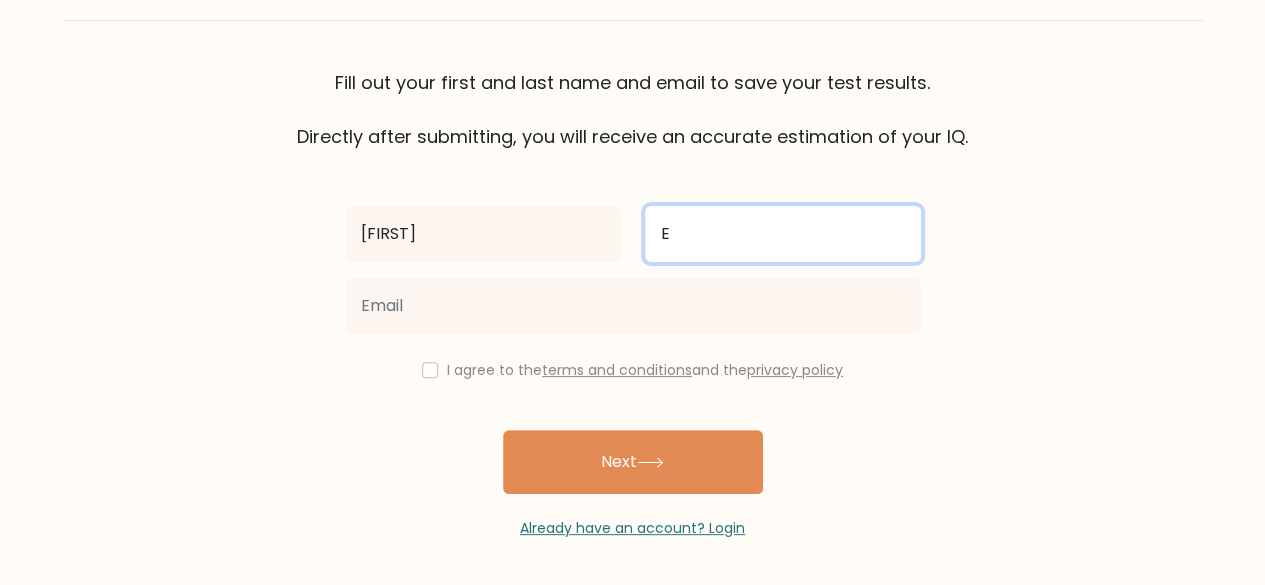 type on "E" 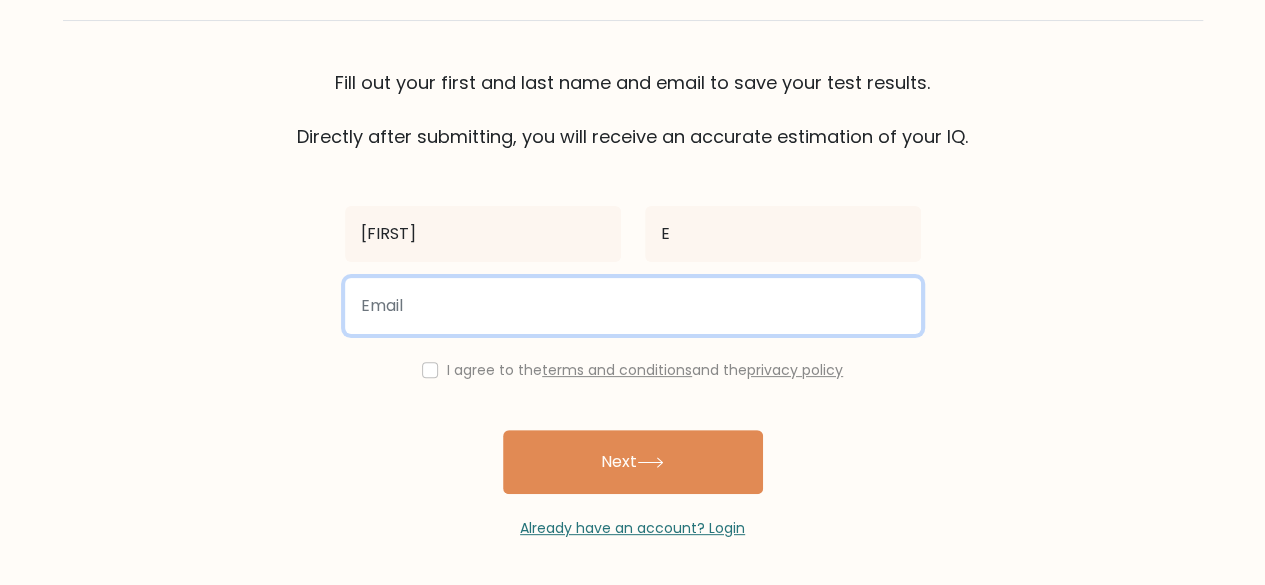 click at bounding box center [633, 306] 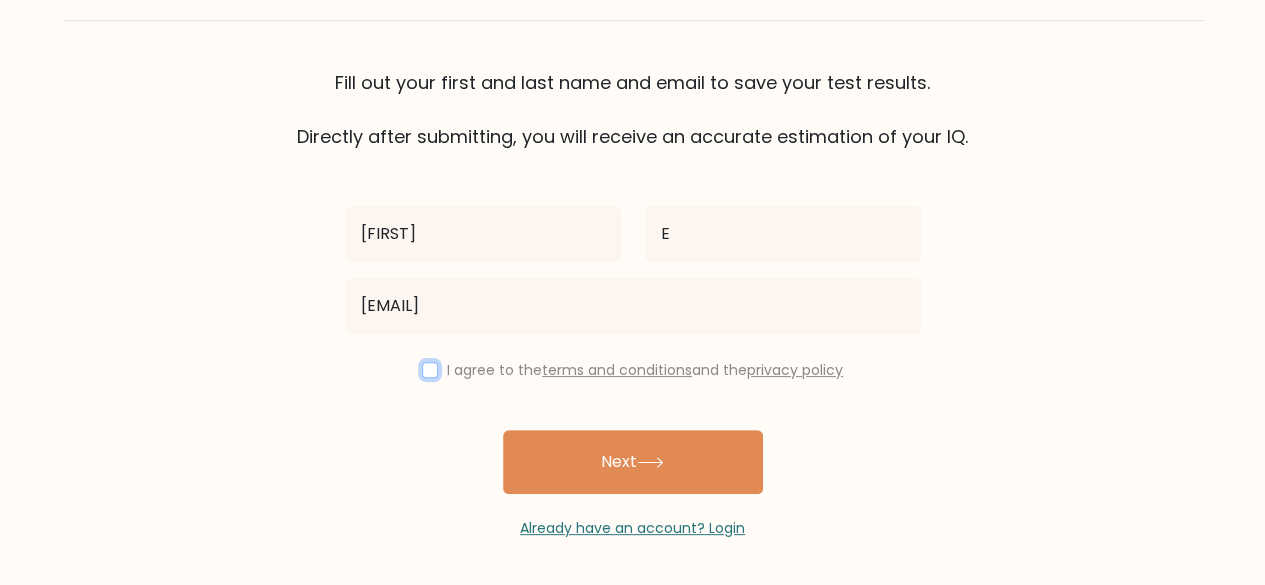 click at bounding box center [430, 370] 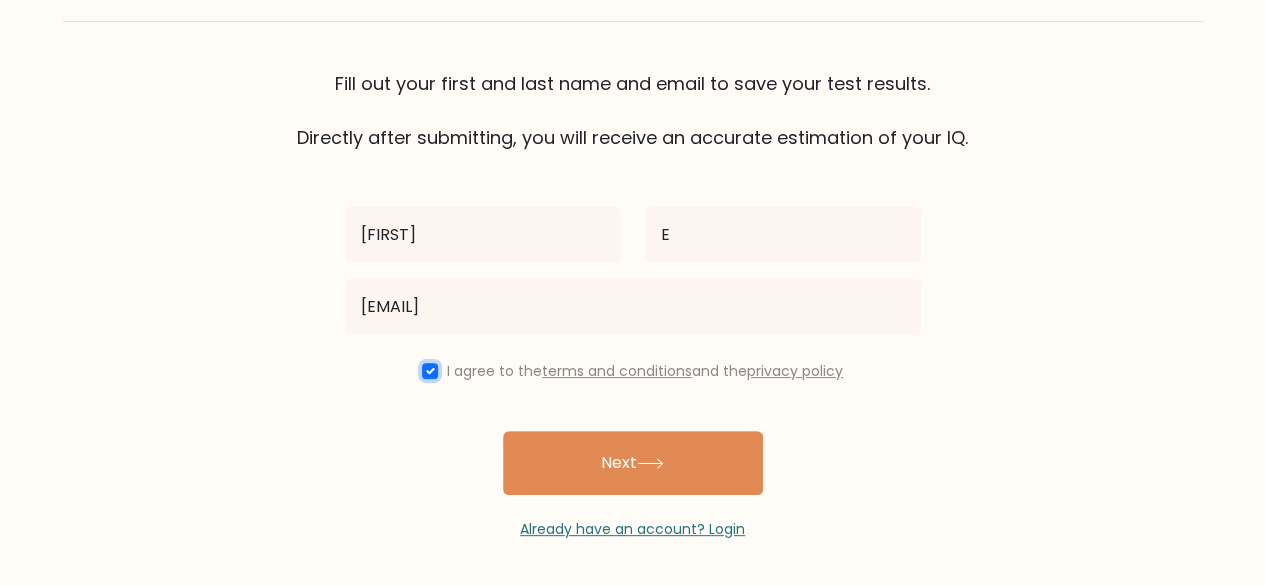 scroll, scrollTop: 115, scrollLeft: 0, axis: vertical 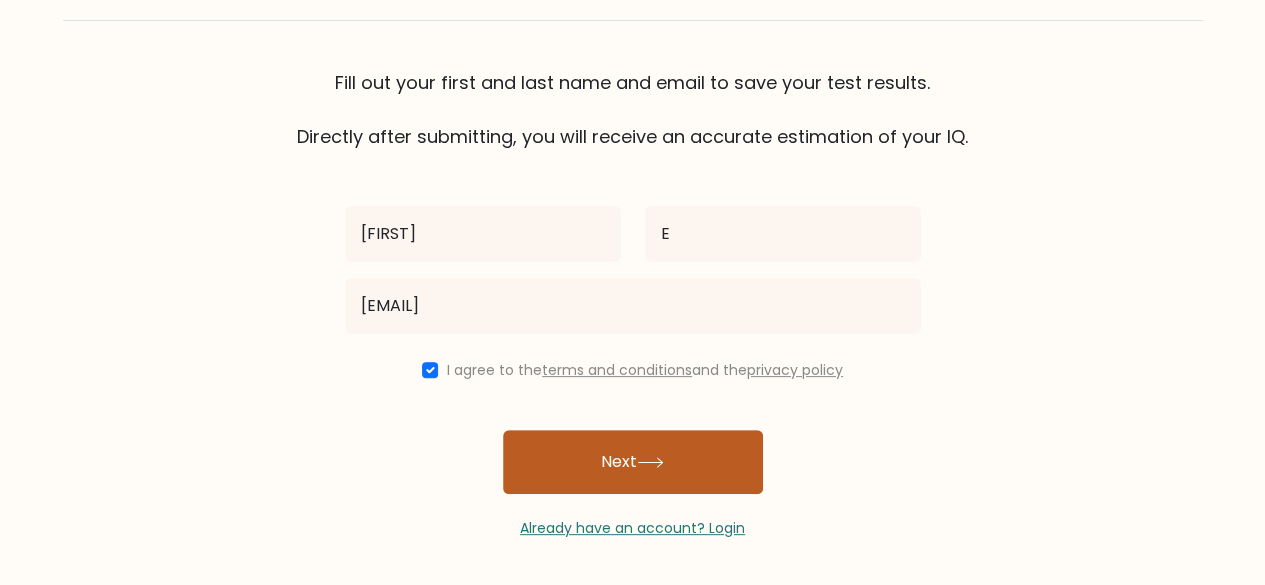 click 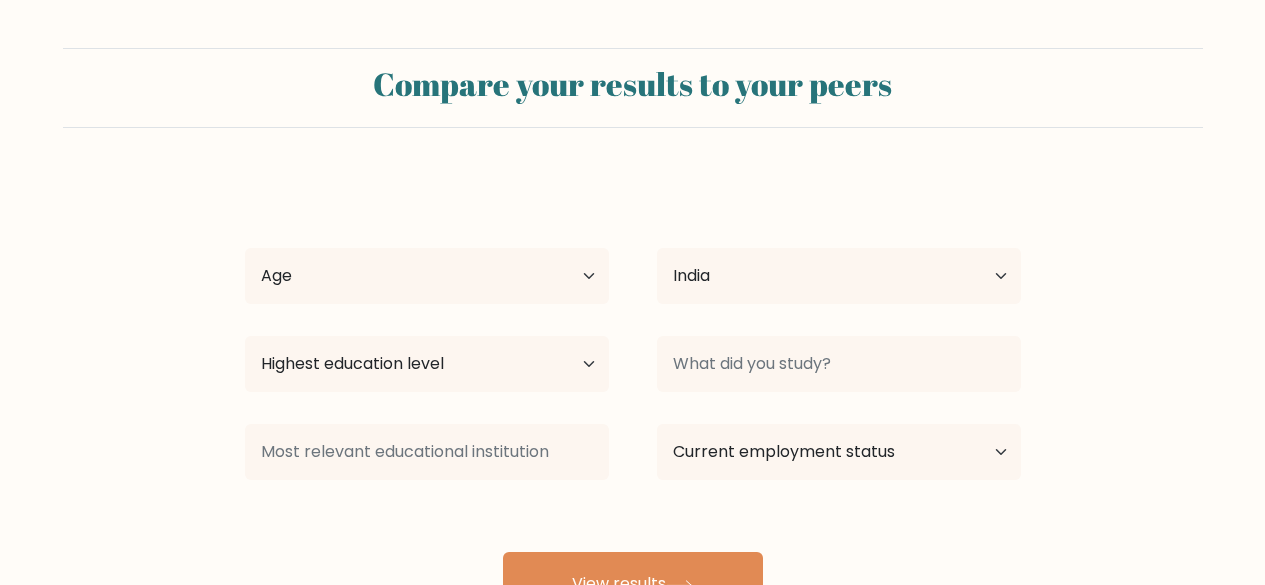 select on "IN" 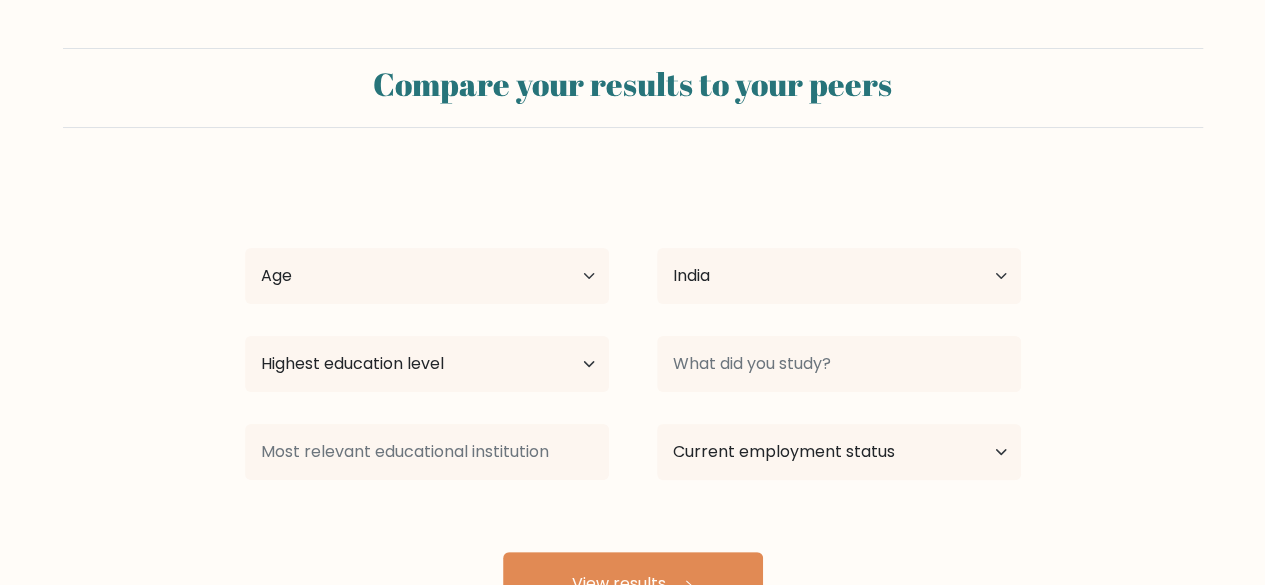 scroll, scrollTop: 172, scrollLeft: 0, axis: vertical 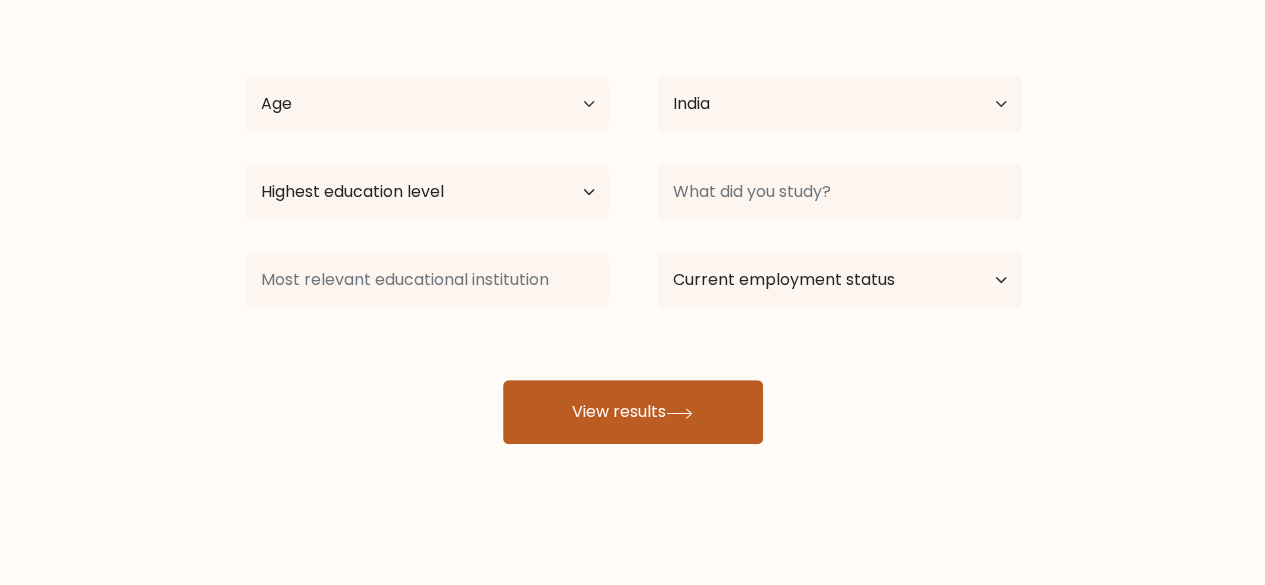 click on "View results" at bounding box center [633, 412] 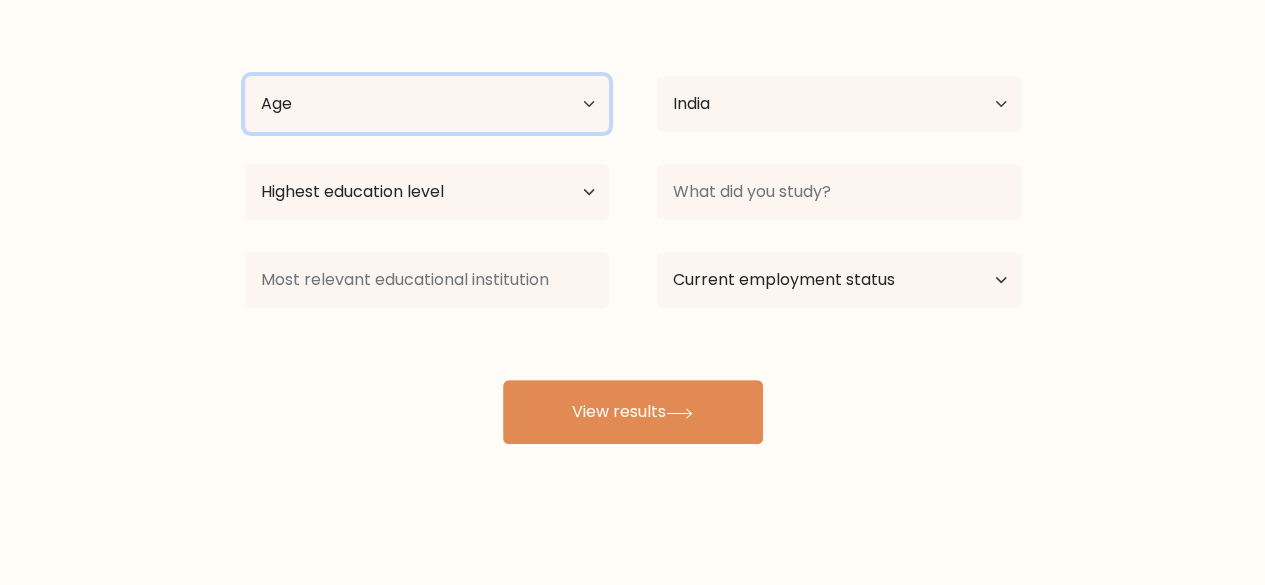 click on "Age
Under 18 years old
18-24 years old
25-34 years old
35-44 years old
45-54 years old
55-64 years old
65 years old and above" at bounding box center [427, 104] 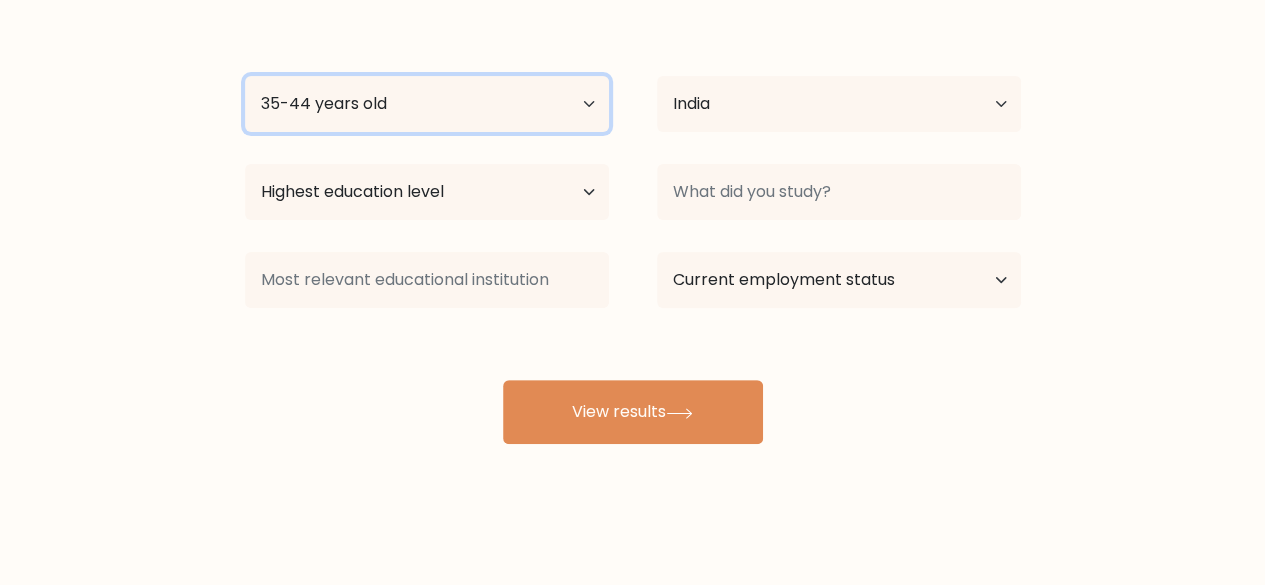click on "Age
Under 18 years old
18-24 years old
25-34 years old
35-44 years old
45-54 years old
55-64 years old
65 years old and above" at bounding box center (427, 104) 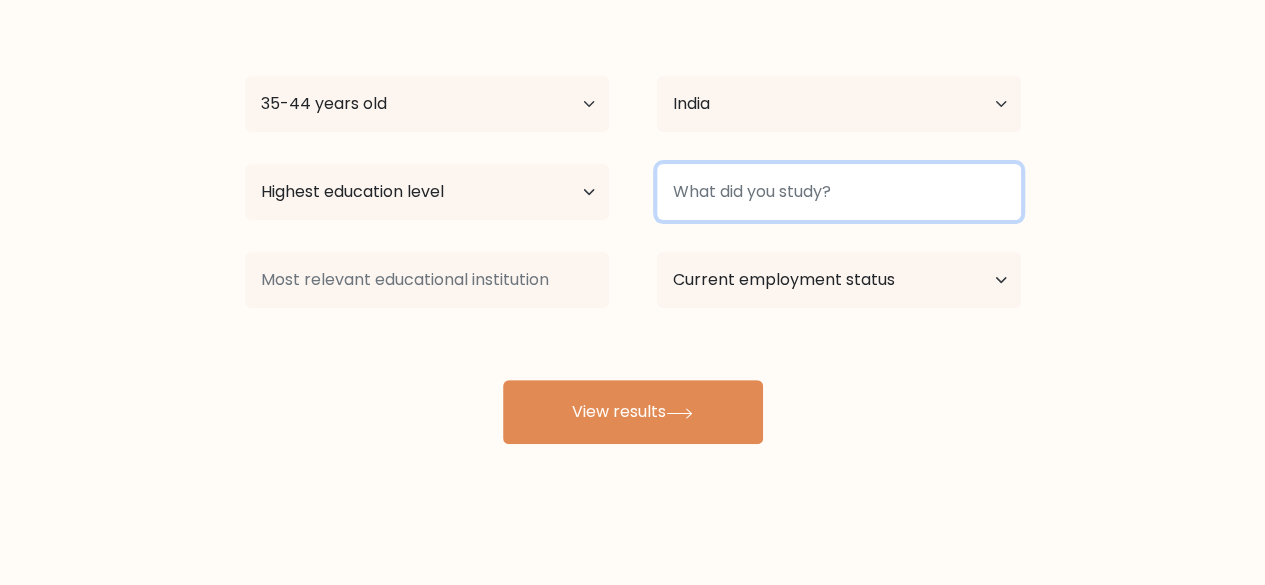 click at bounding box center [839, 192] 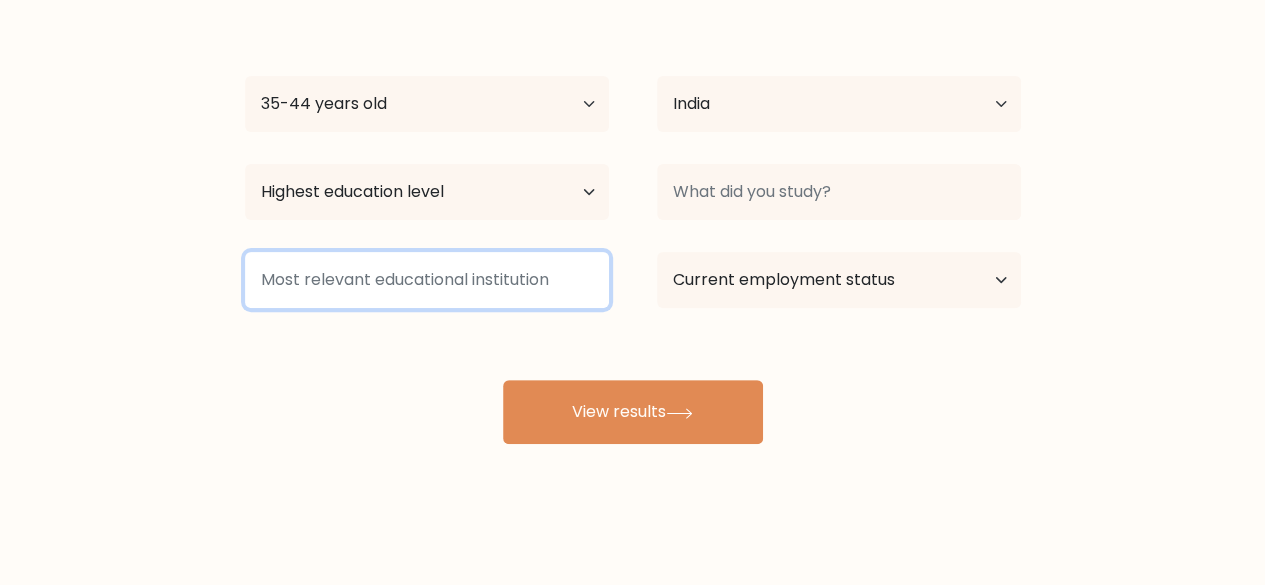 click at bounding box center (427, 280) 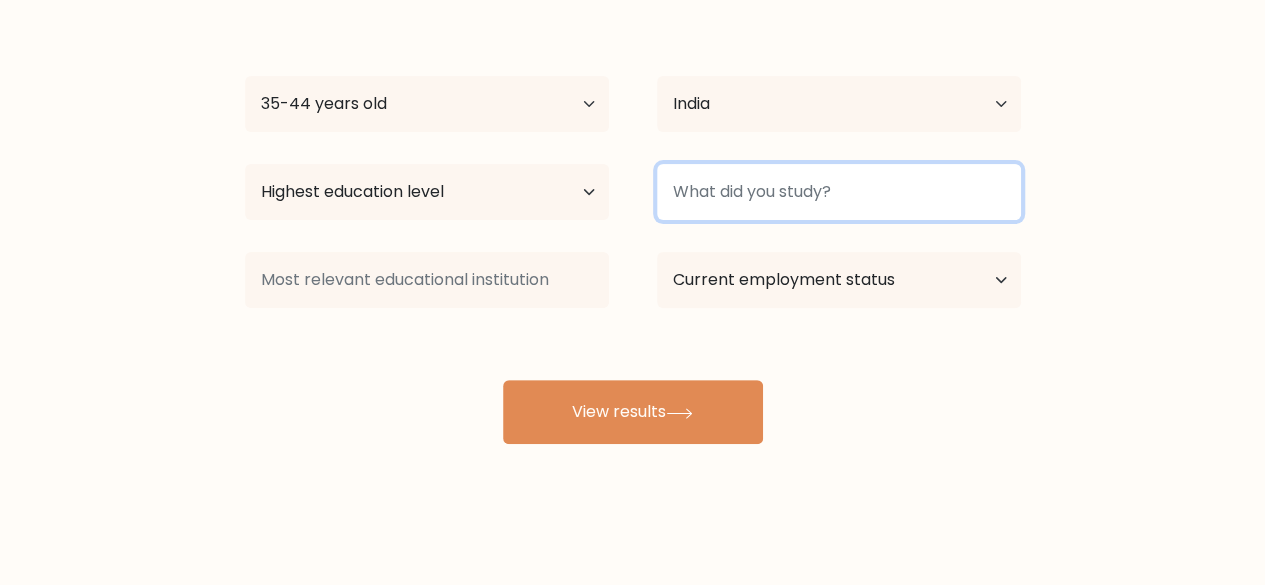 click at bounding box center (839, 192) 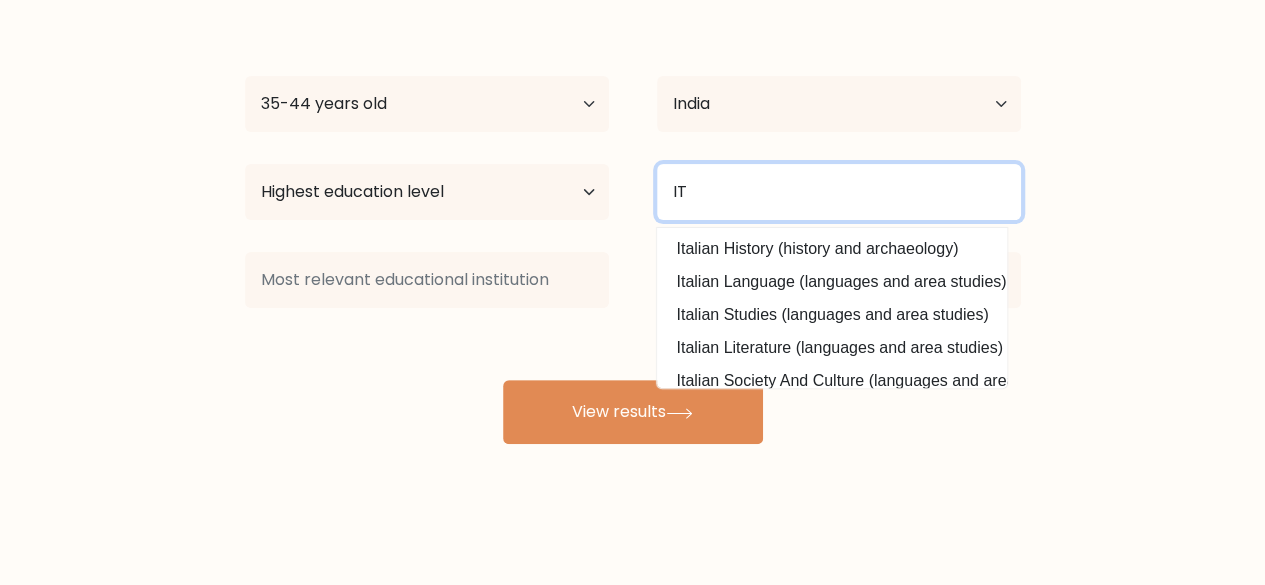 type on "IT" 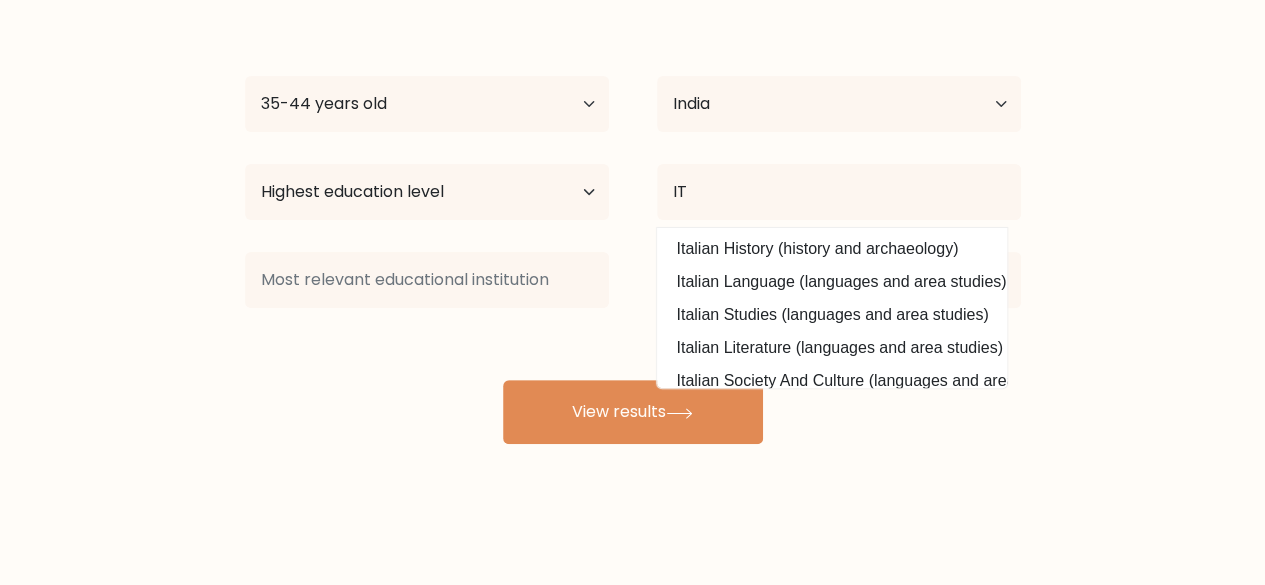 click on "Sundar
E
Age
Under 18 years old
18-24 years old
25-34 years old
35-44 years old
45-54 years old
55-64 years old
65 years old and above
Country
Afghanistan
Albania
Algeria
American Samoa
Andorra
Angola
Anguilla
Antarctica
Antigua and Barbuda
Argentina
Armenia
Aruba
Australia
Austria
Azerbaijan
Bahamas
Bahrain
Bangladesh
Barbados
Belarus
Belgium
Belize
Benin
Bermuda
Bhutan
Bolivia
Bonaire, Sint Eustatius and Saba
Bosnia and Herzegovina
Botswana
Bouvet Island
Brazil
Brunei
IT" at bounding box center (633, 224) 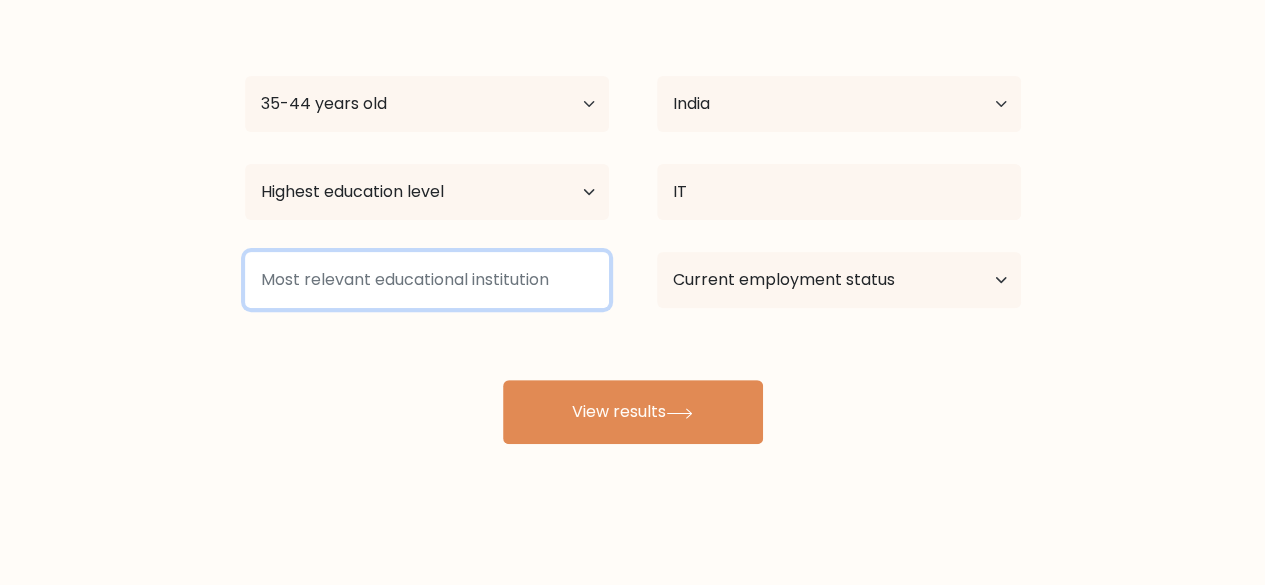 click at bounding box center (427, 280) 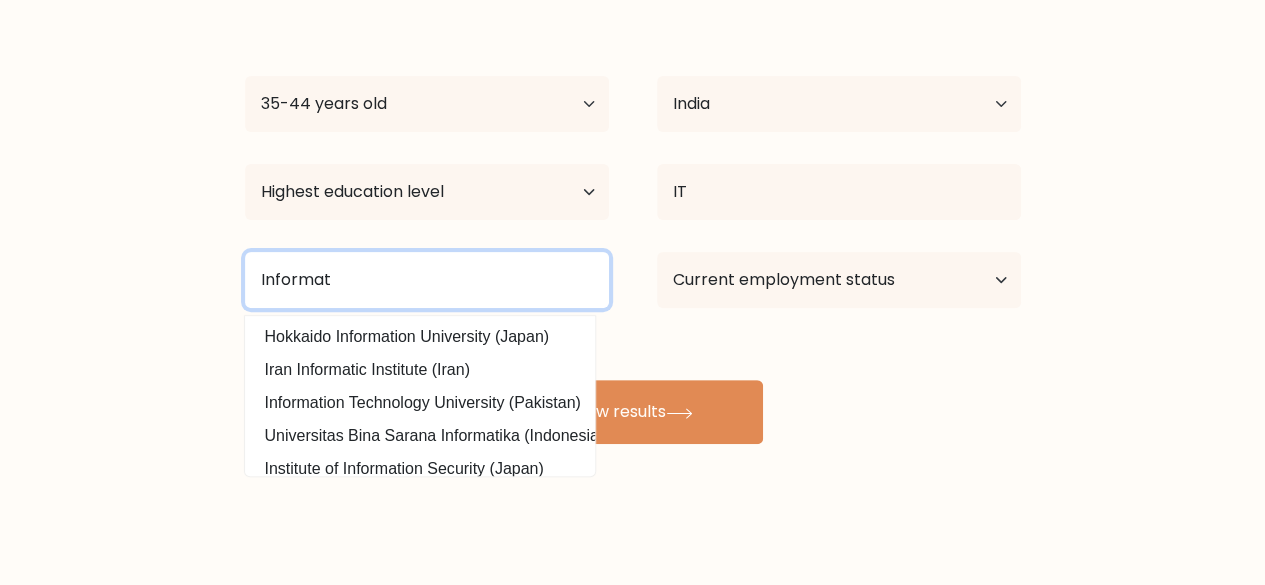 type on "Informati" 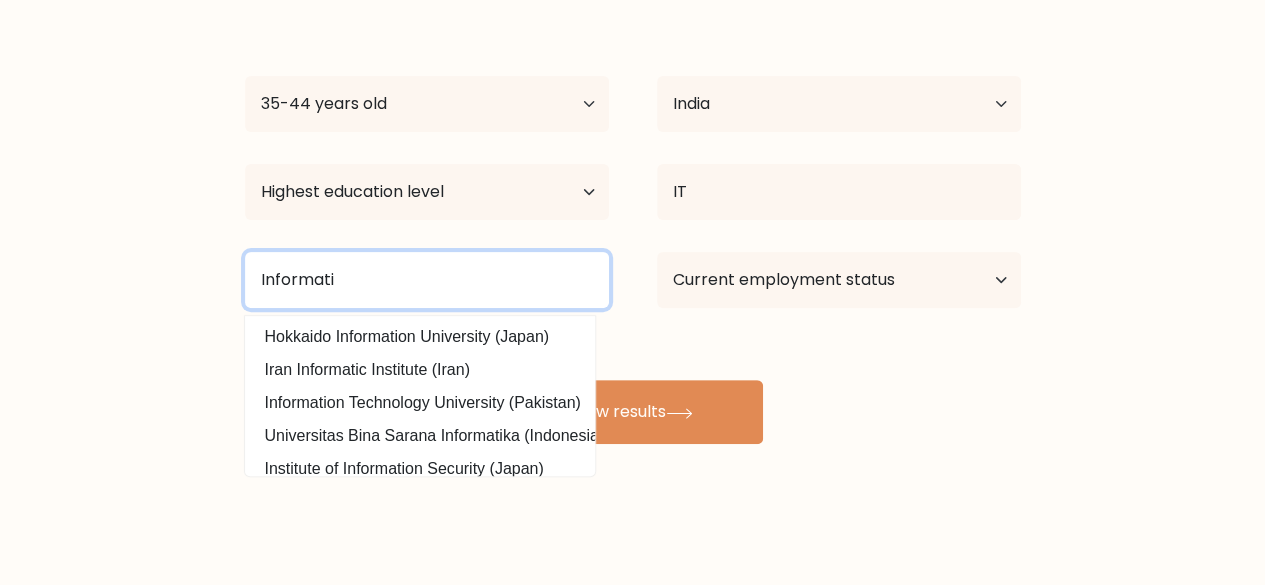 drag, startPoint x: 319, startPoint y: 274, endPoint x: 67, endPoint y: 279, distance: 252.04959 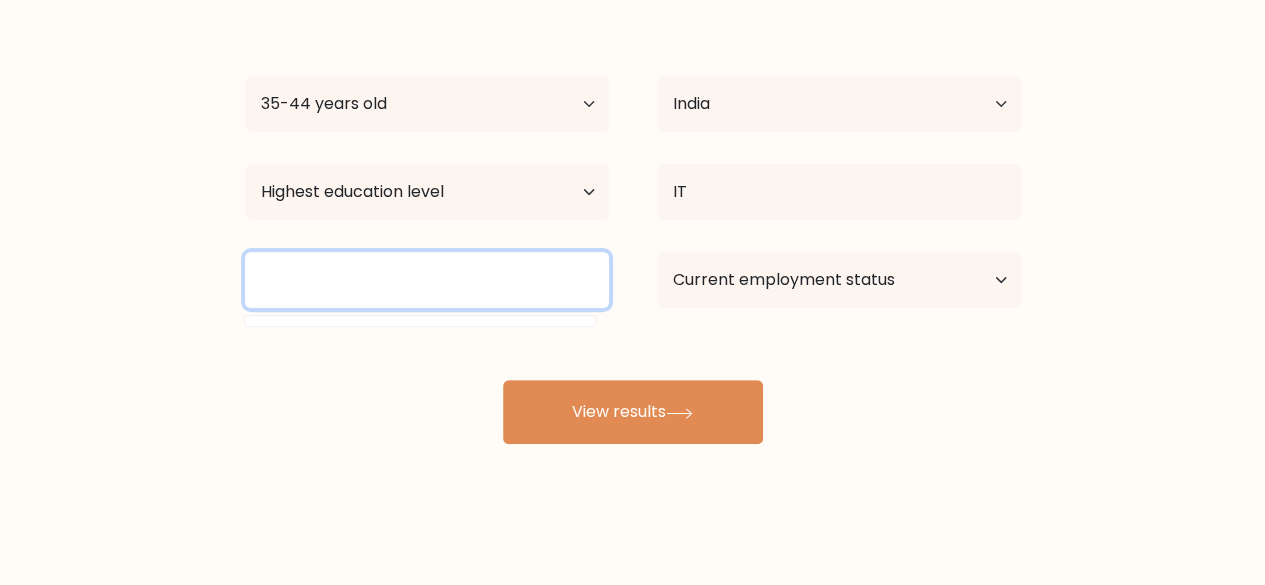 type 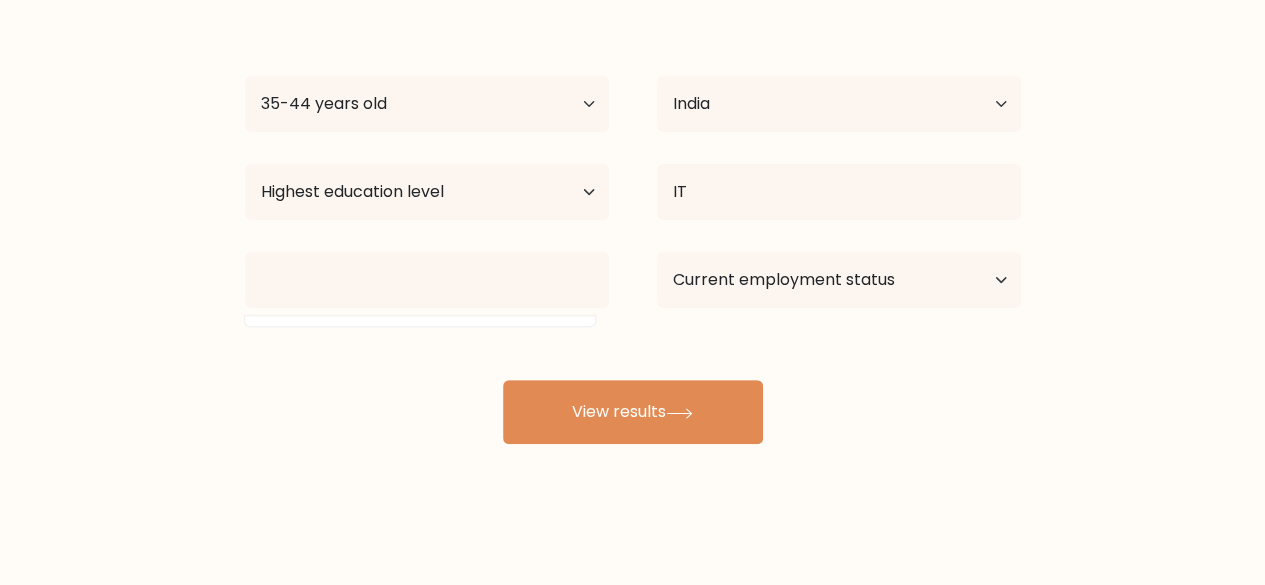 click on "Compare your results to your peers
Sundar
E
Age
Under 18 years old
18-24 years old
25-34 years old
35-44 years old
45-54 years old
55-64 years old
65 years old and above
Country
Afghanistan
Albania
Algeria
American Samoa
Andorra
Angola
Anguilla
Antarctica
Antigua and Barbuda
Argentina
Armenia
Aruba" at bounding box center (632, 207) 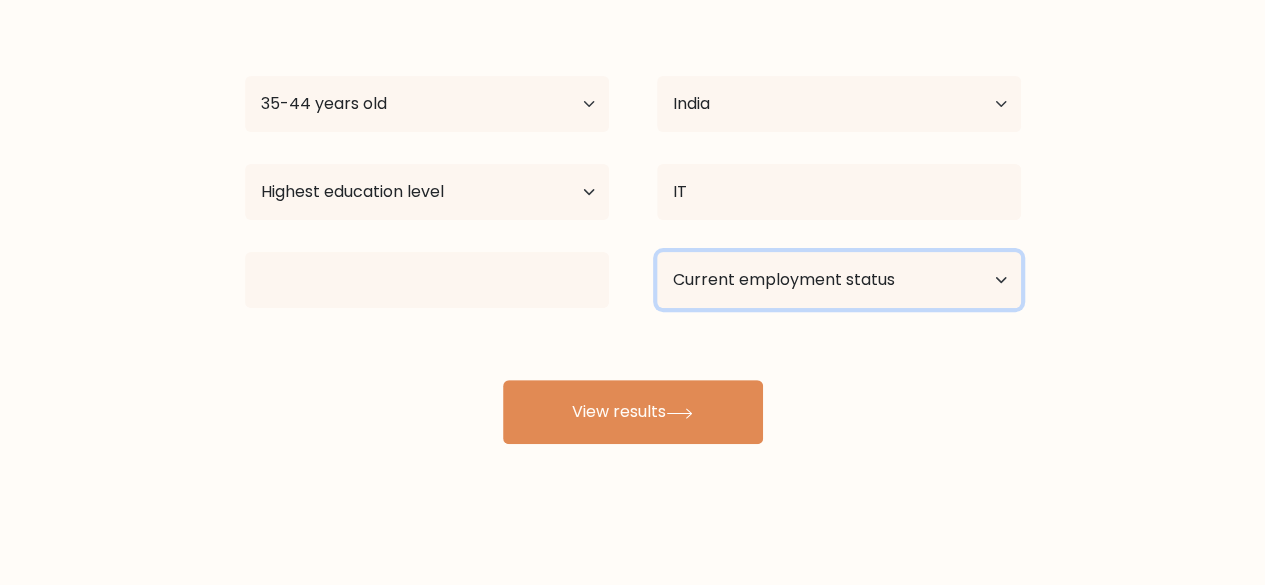 click on "Current employment status
Employed
Student
Retired
Other / prefer not to answer" at bounding box center [839, 280] 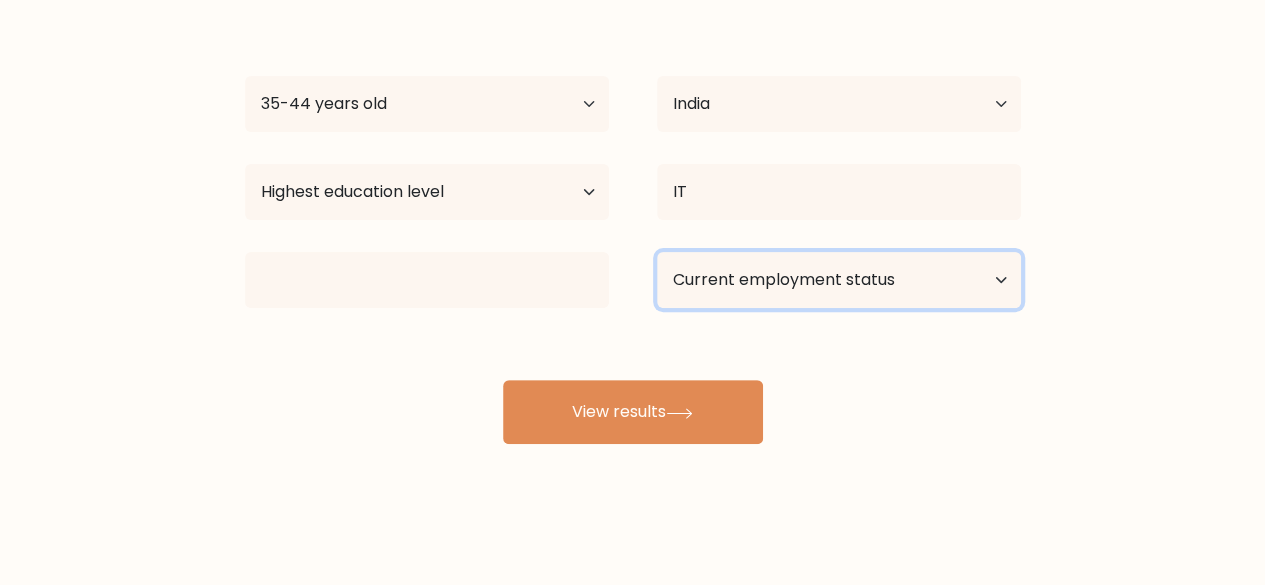 select on "employed" 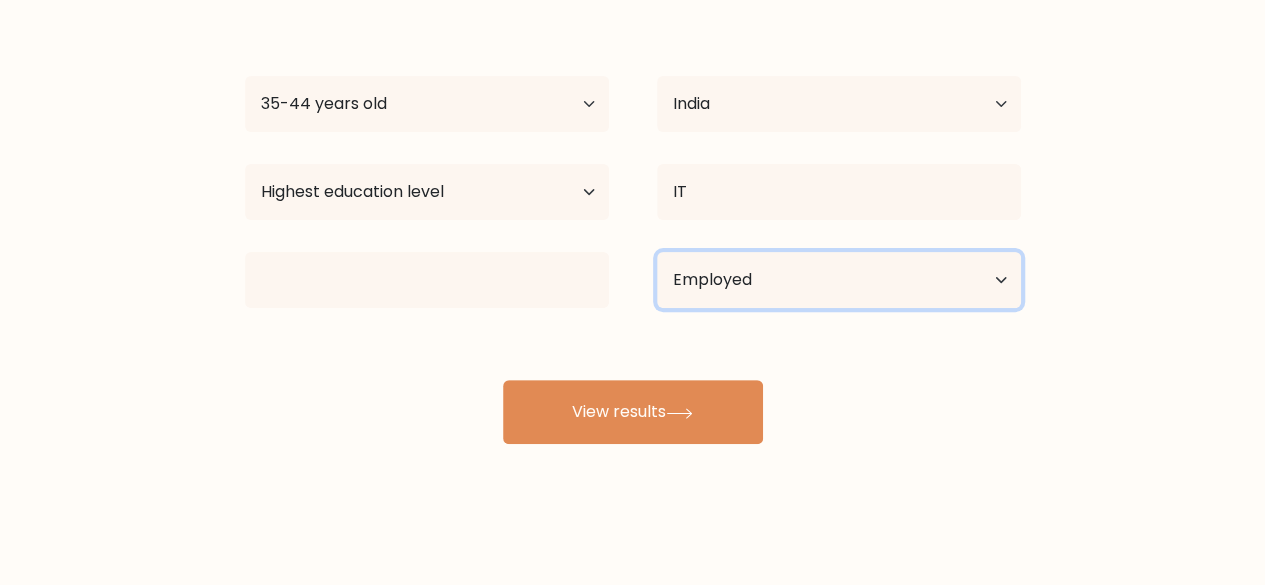 click on "Current employment status
Employed
Student
Retired
Other / prefer not to answer" at bounding box center (839, 280) 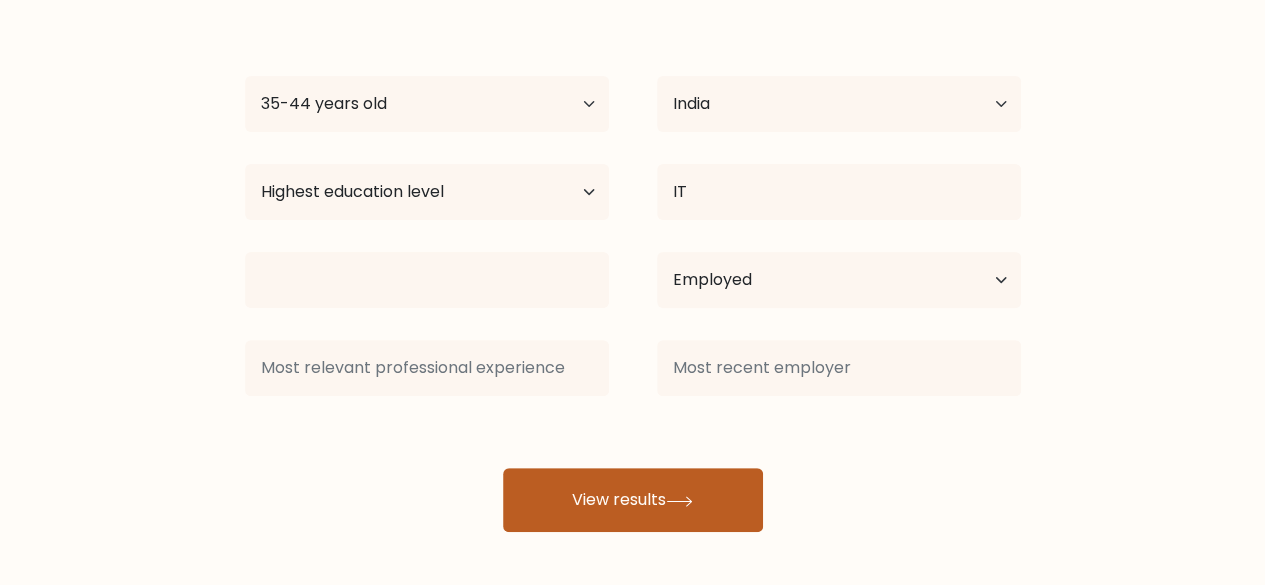 click on "View results" at bounding box center (633, 500) 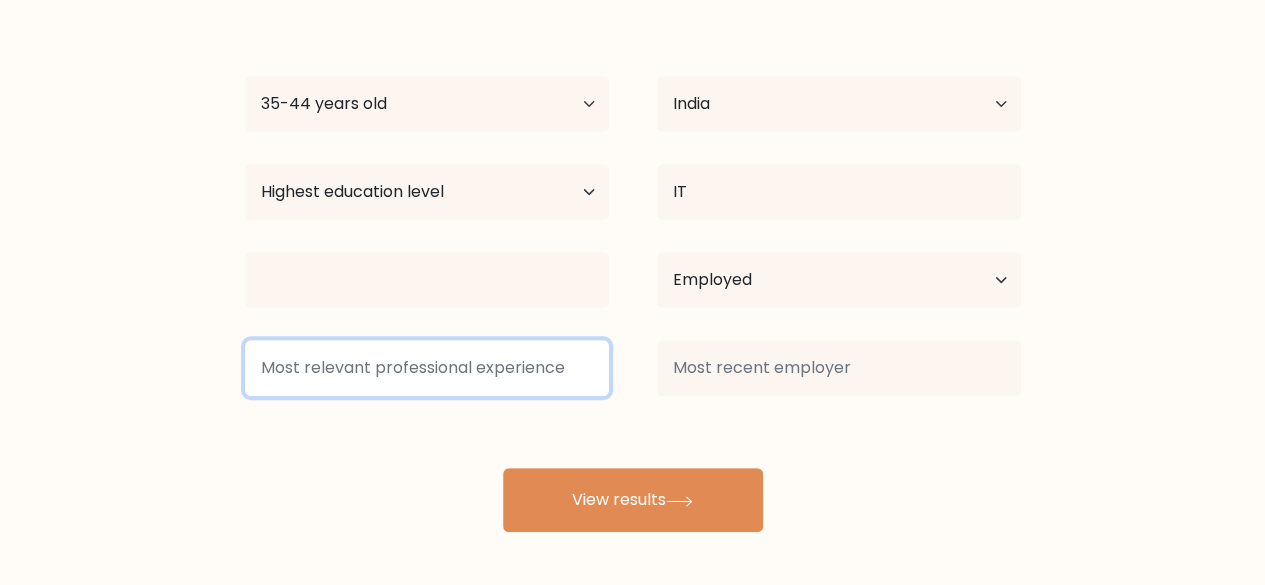 click at bounding box center [427, 368] 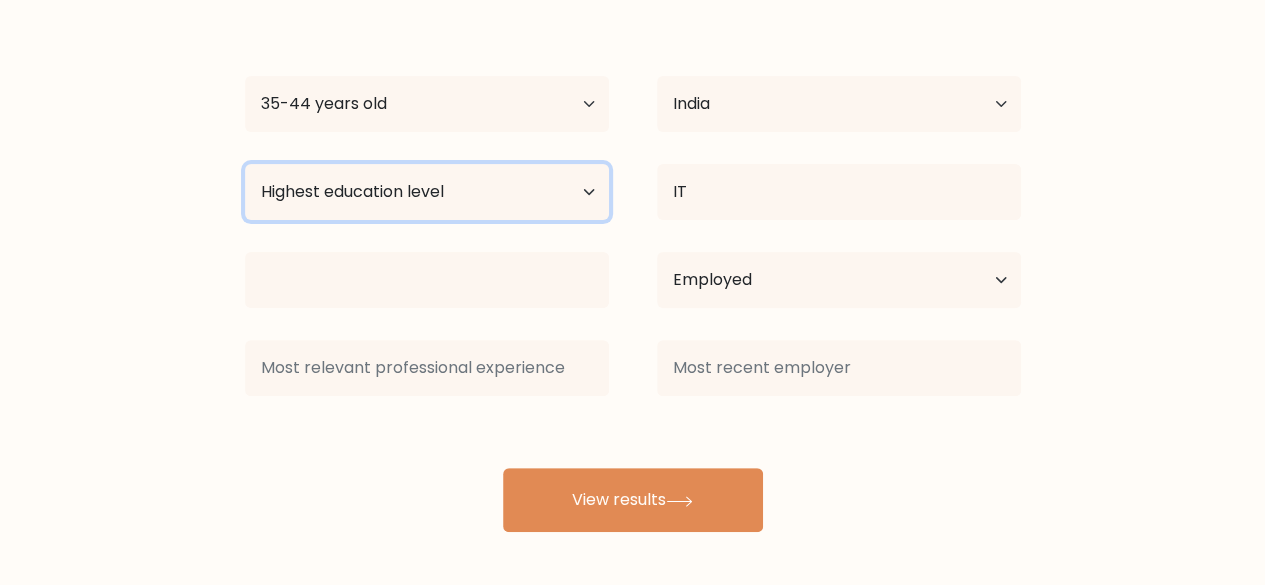 click on "Highest education level
No schooling
Primary
Lower Secondary
Upper Secondary
Occupation Specific
Bachelor's degree
Master's degree
Doctoral degree" at bounding box center (427, 192) 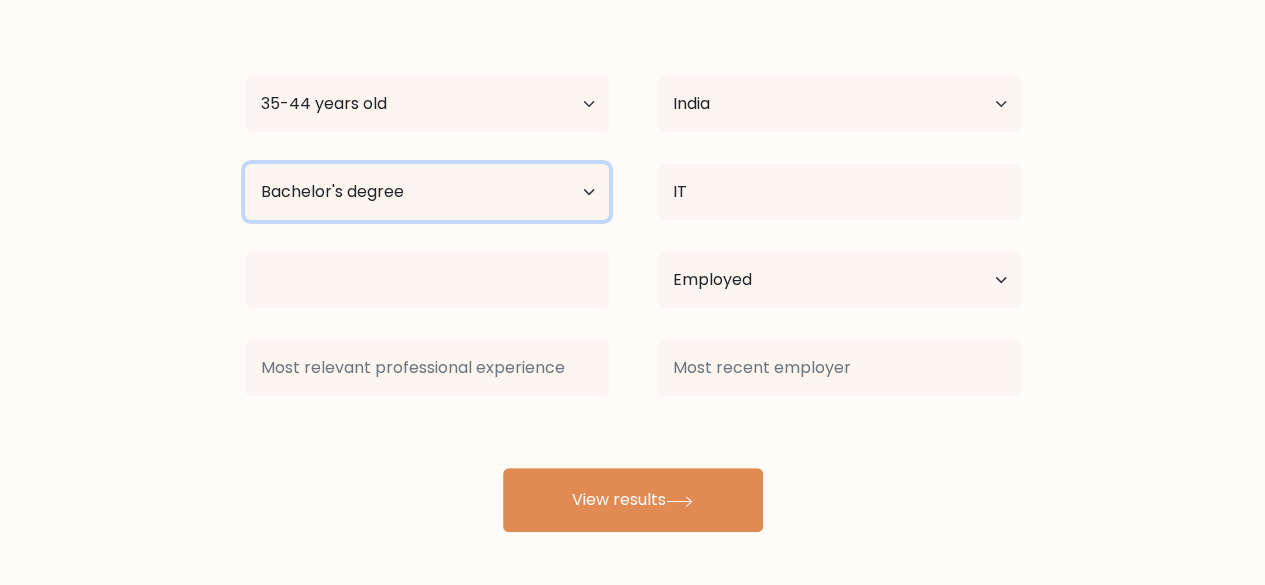 click on "Highest education level
No schooling
Primary
Lower Secondary
Upper Secondary
Occupation Specific
Bachelor's degree
Master's degree
Doctoral degree" at bounding box center [427, 192] 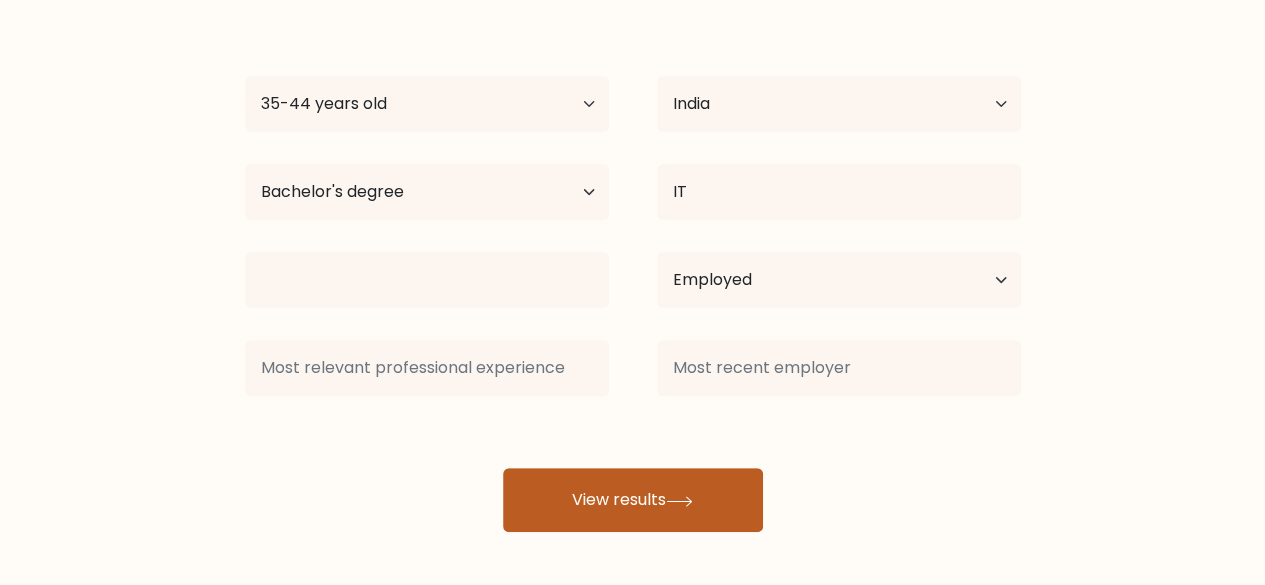 click on "View results" at bounding box center [633, 500] 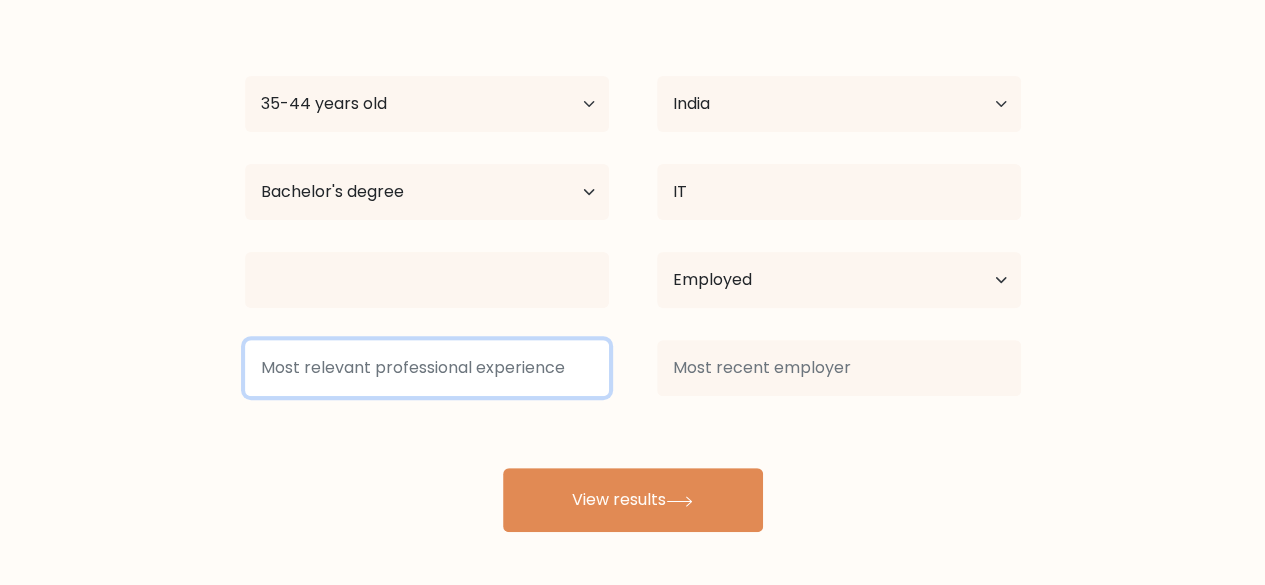 click at bounding box center [427, 368] 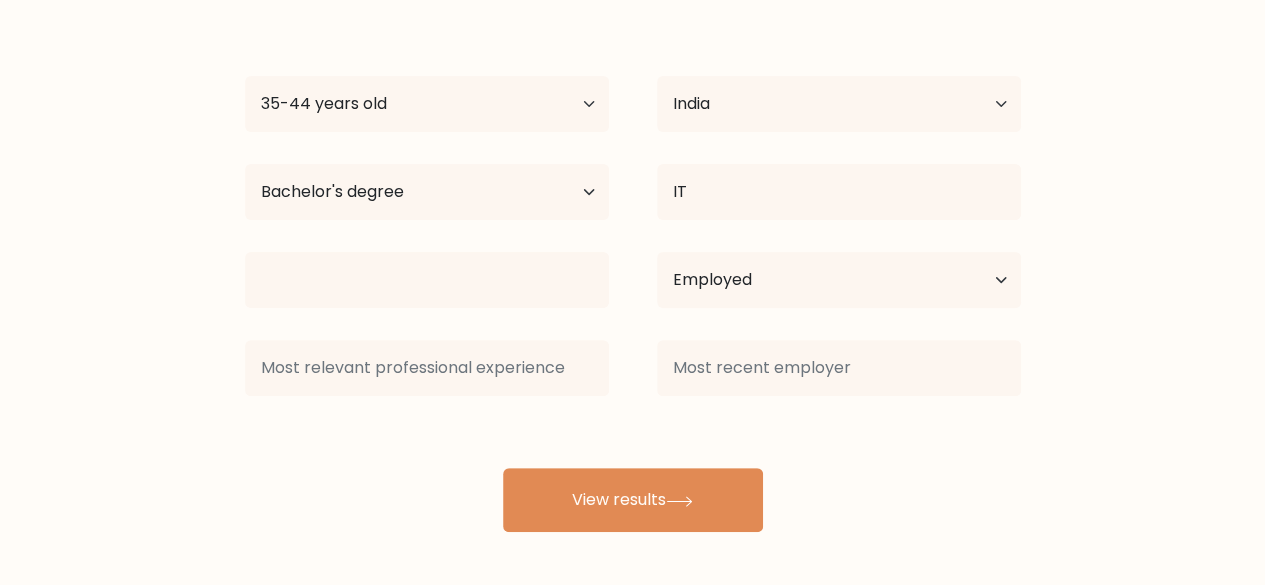 click on "Sundar
E
Age
Under 18 years old
18-24 years old
25-34 years old
35-44 years old
45-54 years old
55-64 years old
65 years old and above
Country
Afghanistan
Albania
Algeria
American Samoa
Andorra
Angola
Anguilla
Antarctica
Antigua and Barbuda
Argentina
Armenia
Aruba
Australia
Austria
Azerbaijan
Bahamas
Bahrain
Bangladesh
Barbados
Belarus
Belgium
Belize
Benin
Bermuda
Bhutan
Bolivia
Bonaire, Sint Eustatius and Saba
Bosnia and Herzegovina
Botswana
Bouvet Island
Brazil
Brunei
IT" at bounding box center [633, 268] 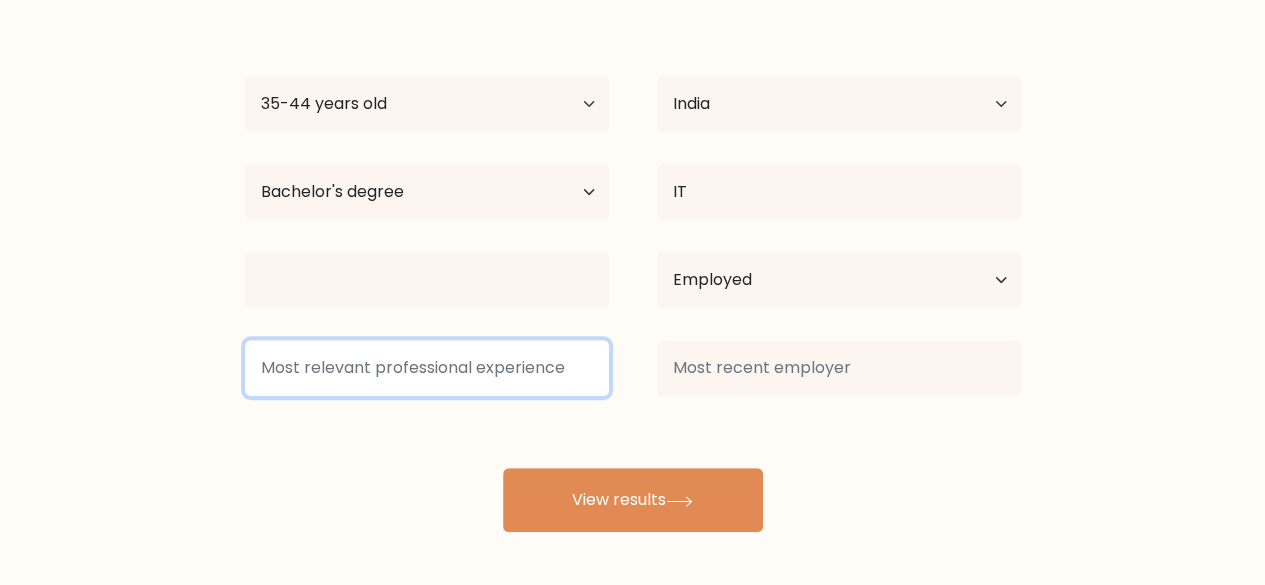 click at bounding box center [427, 368] 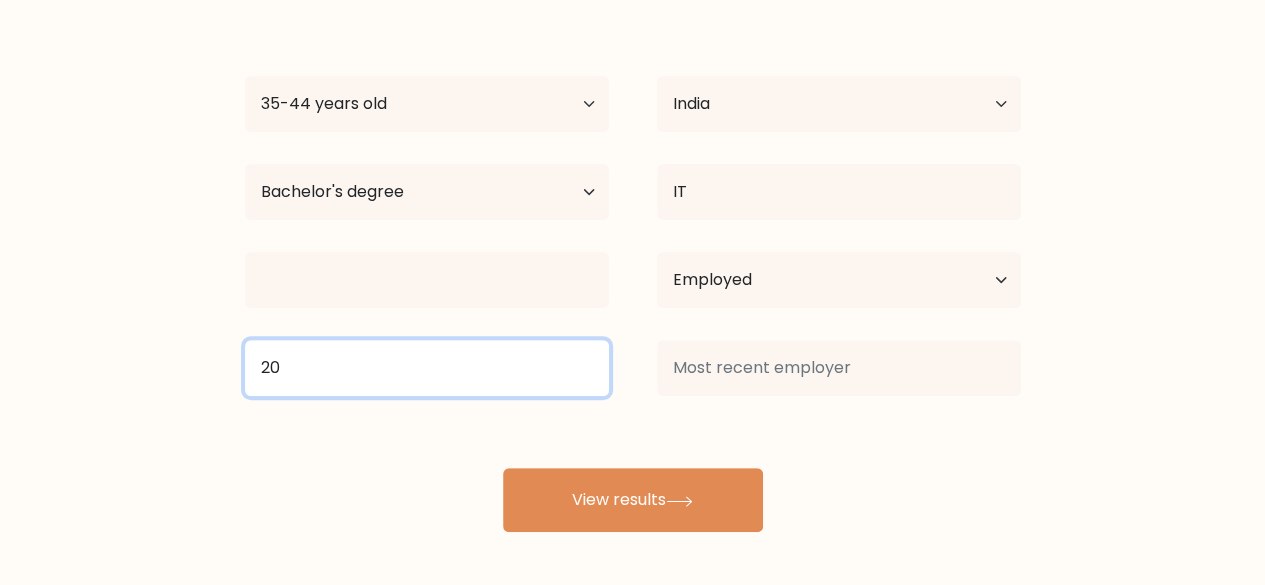 type on "20" 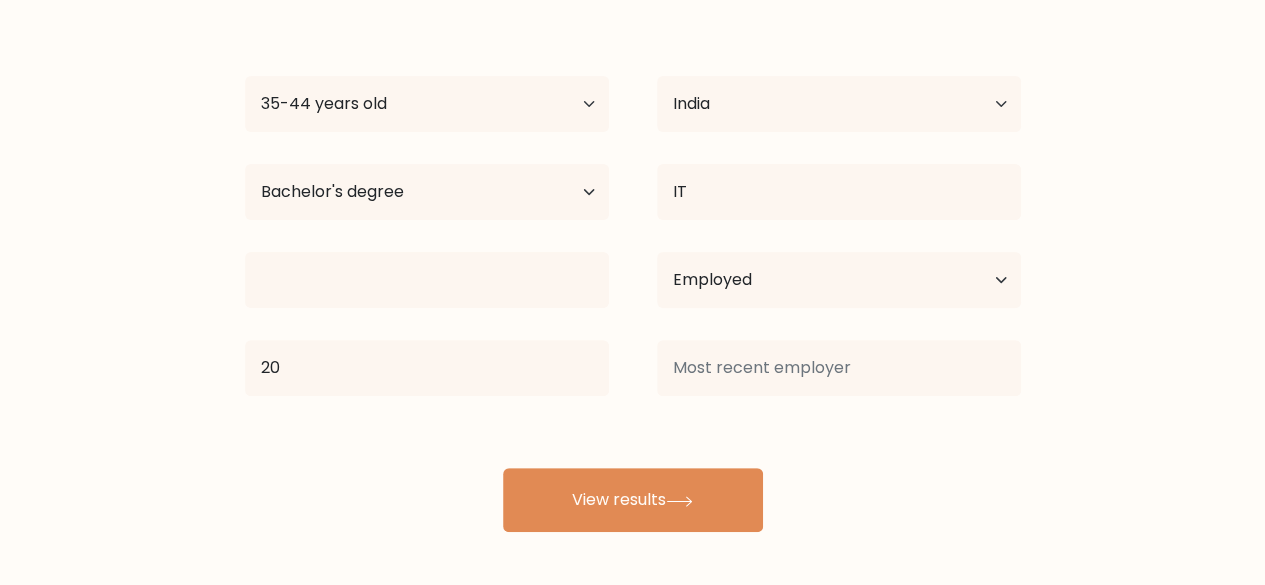 click on "Sundar
E
Age
Under 18 years old
18-24 years old
25-34 years old
35-44 years old
45-54 years old
55-64 years old
65 years old and above
Country
Afghanistan
Albania
Algeria
American Samoa
Andorra
Angola
Anguilla
Antarctica
Antigua and Barbuda
Argentina
Armenia
Aruba
Australia
Austria
Azerbaijan
Bahamas
Bahrain
Bangladesh
Barbados
Belarus
Belgium
Belize
Benin
Bermuda
Bhutan
Bolivia
Bonaire, Sint Eustatius and Saba
Bosnia and Herzegovina
Botswana
Bouvet Island
Brazil
Brunei
IT" at bounding box center [633, 268] 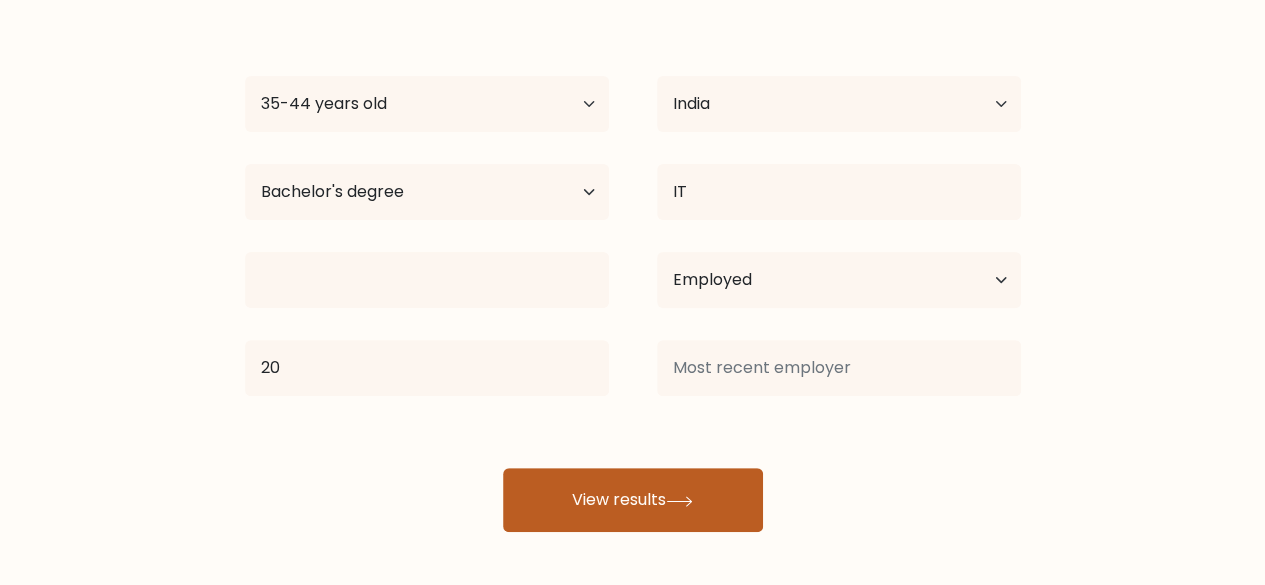 click on "View results" at bounding box center [633, 500] 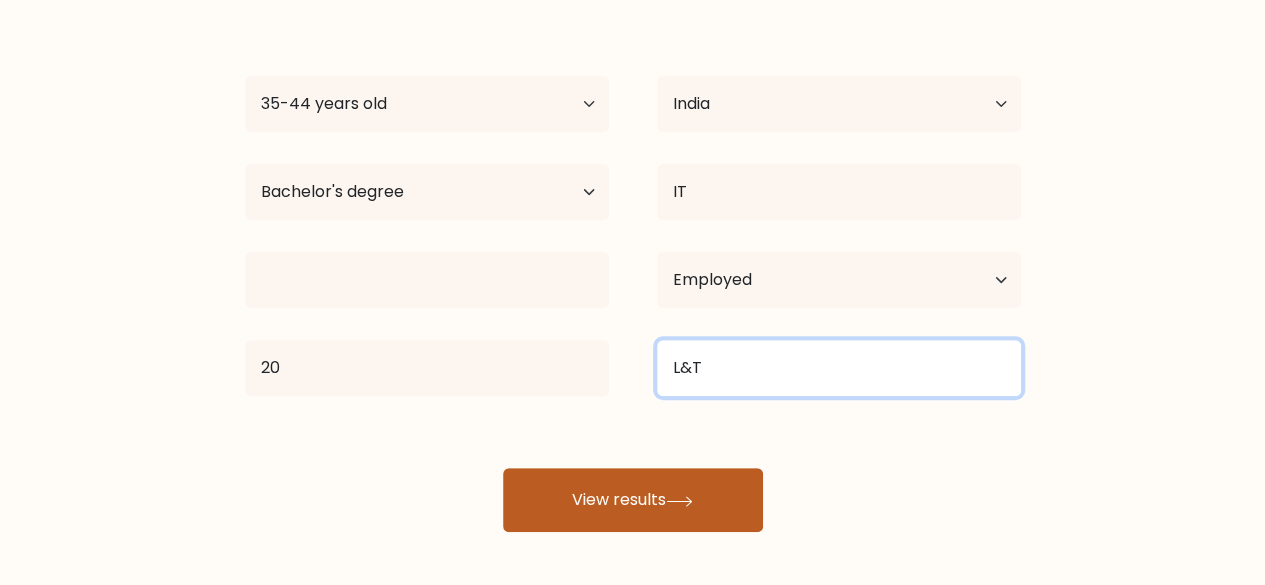 type on "L&T" 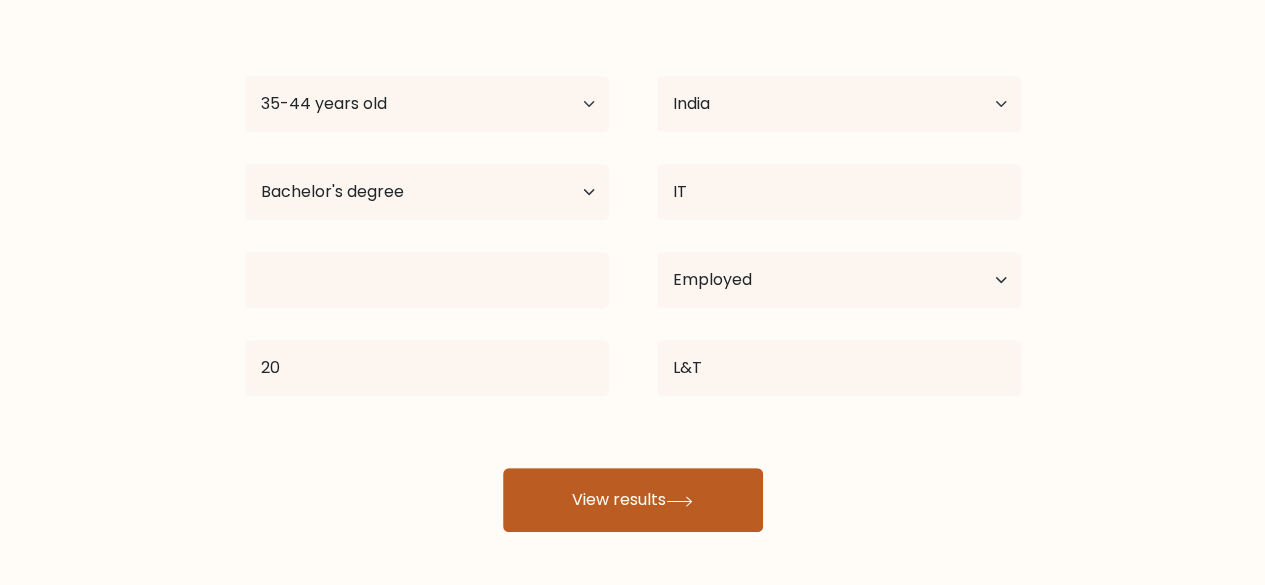 click on "View results" at bounding box center (633, 500) 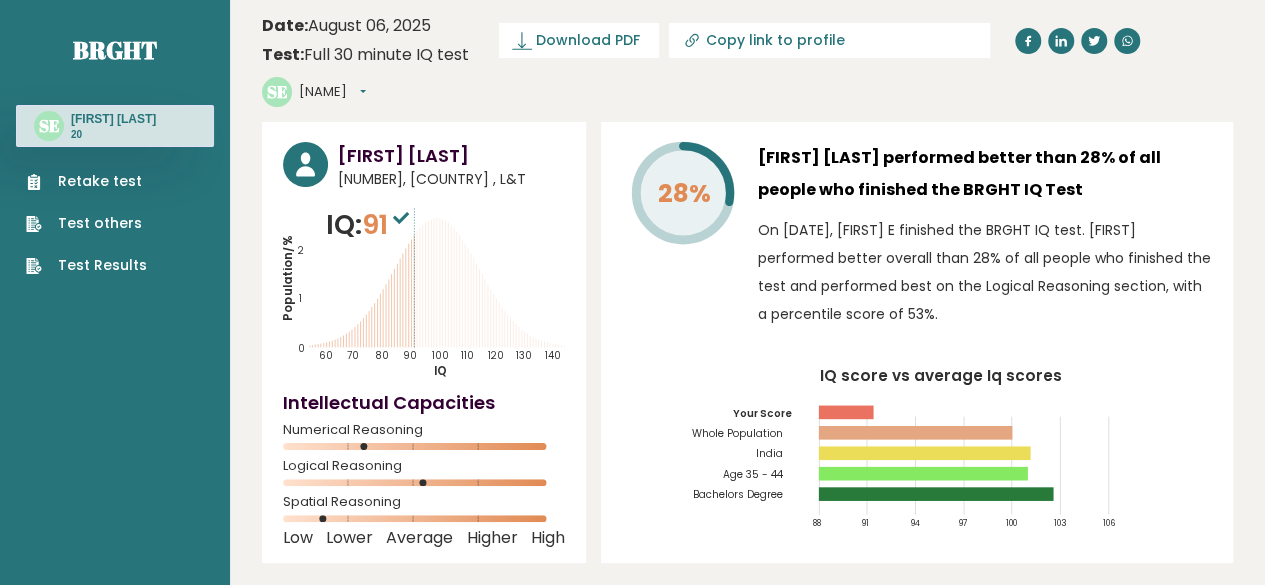 scroll, scrollTop: 0, scrollLeft: 0, axis: both 